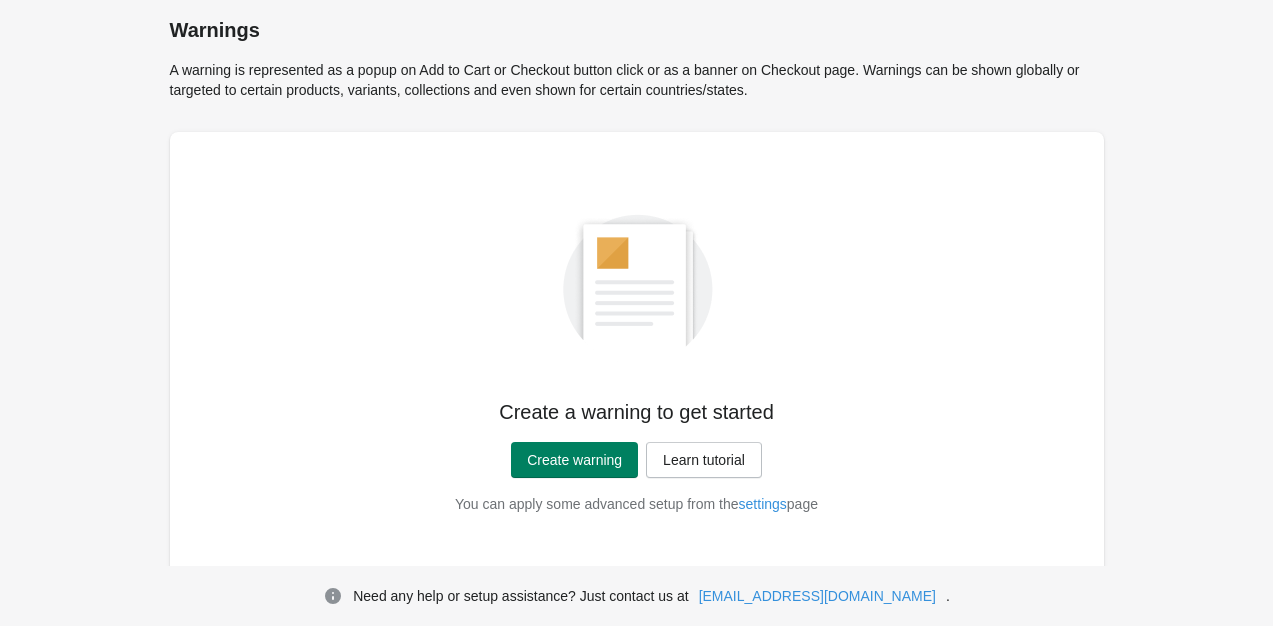 scroll, scrollTop: 53, scrollLeft: 0, axis: vertical 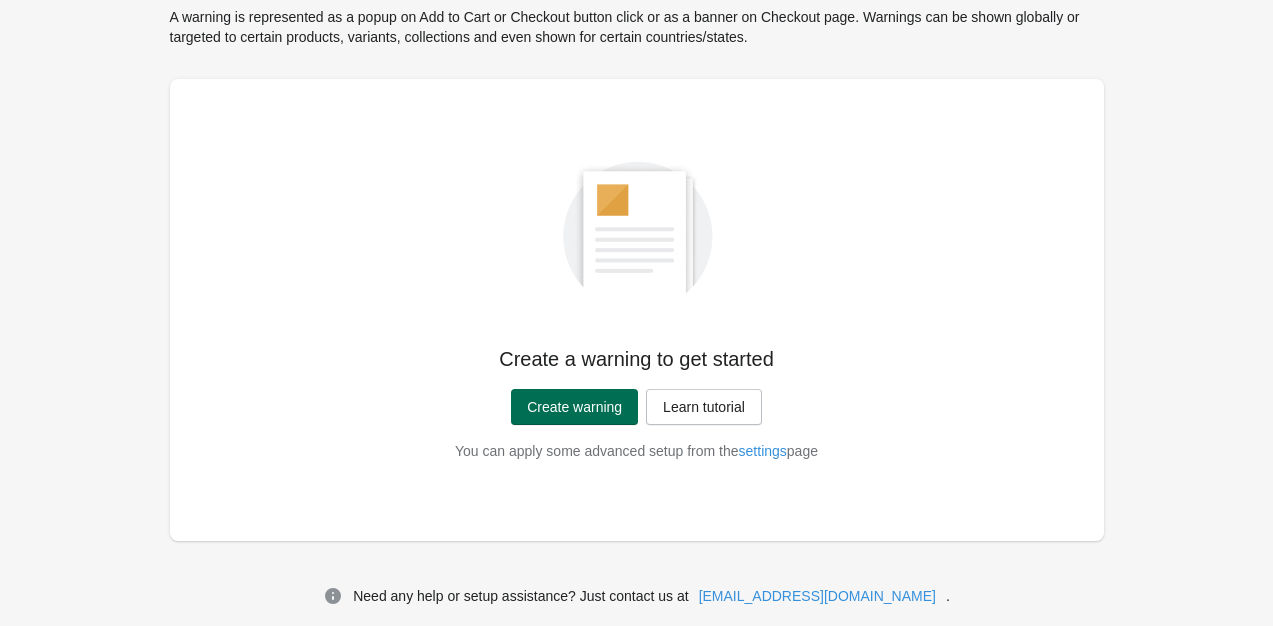 click on "Create warning" at bounding box center [574, 407] 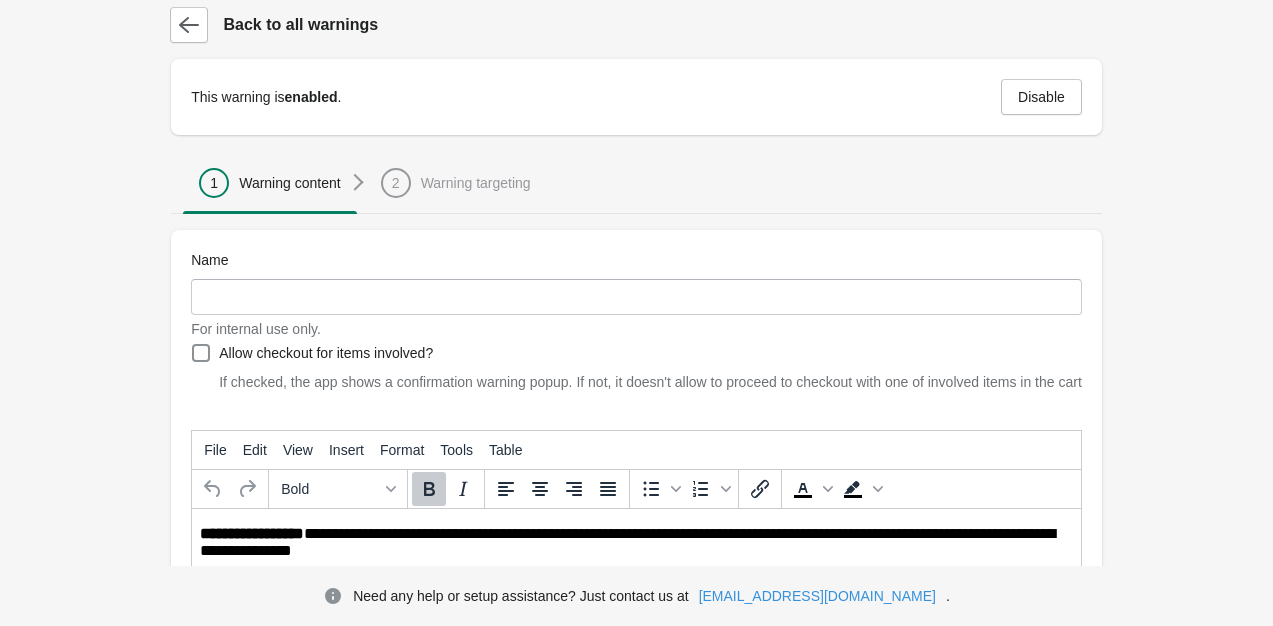 scroll, scrollTop: 0, scrollLeft: 0, axis: both 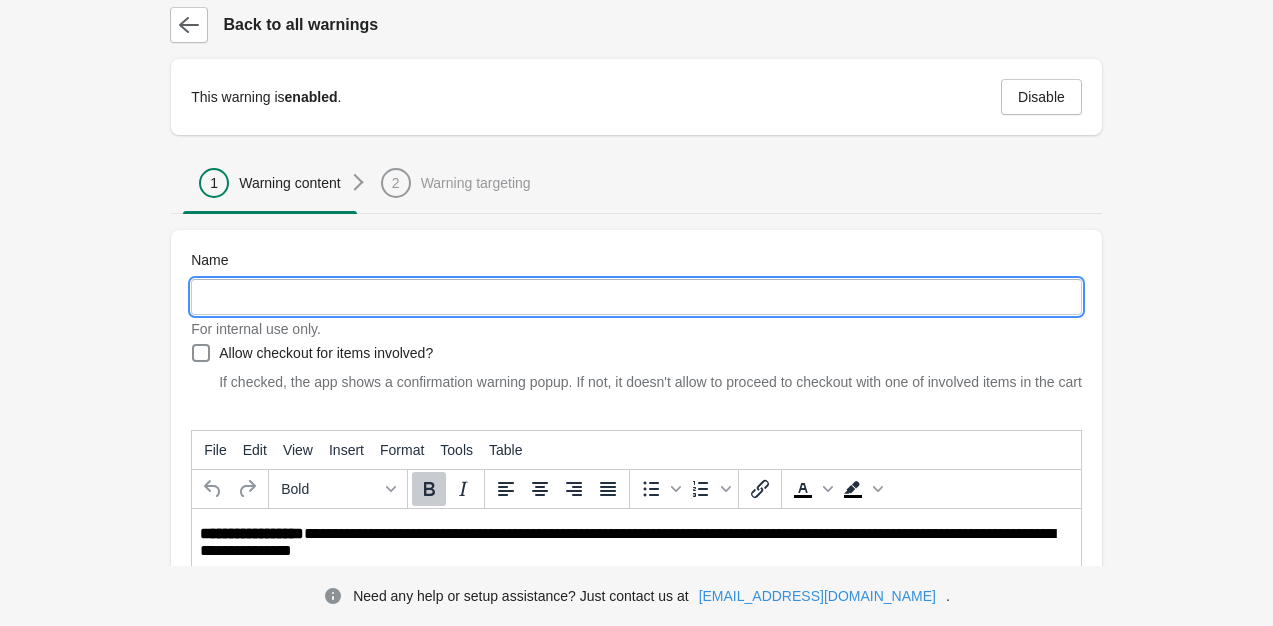 click on "Name" at bounding box center [636, 297] 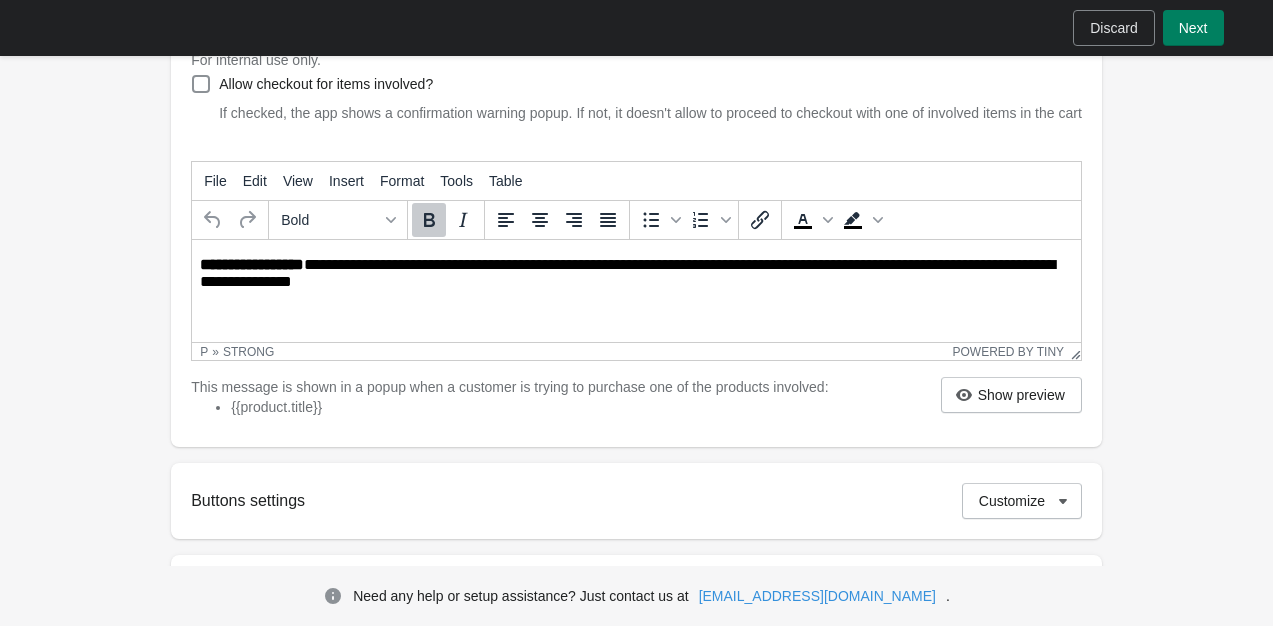 scroll, scrollTop: 320, scrollLeft: 0, axis: vertical 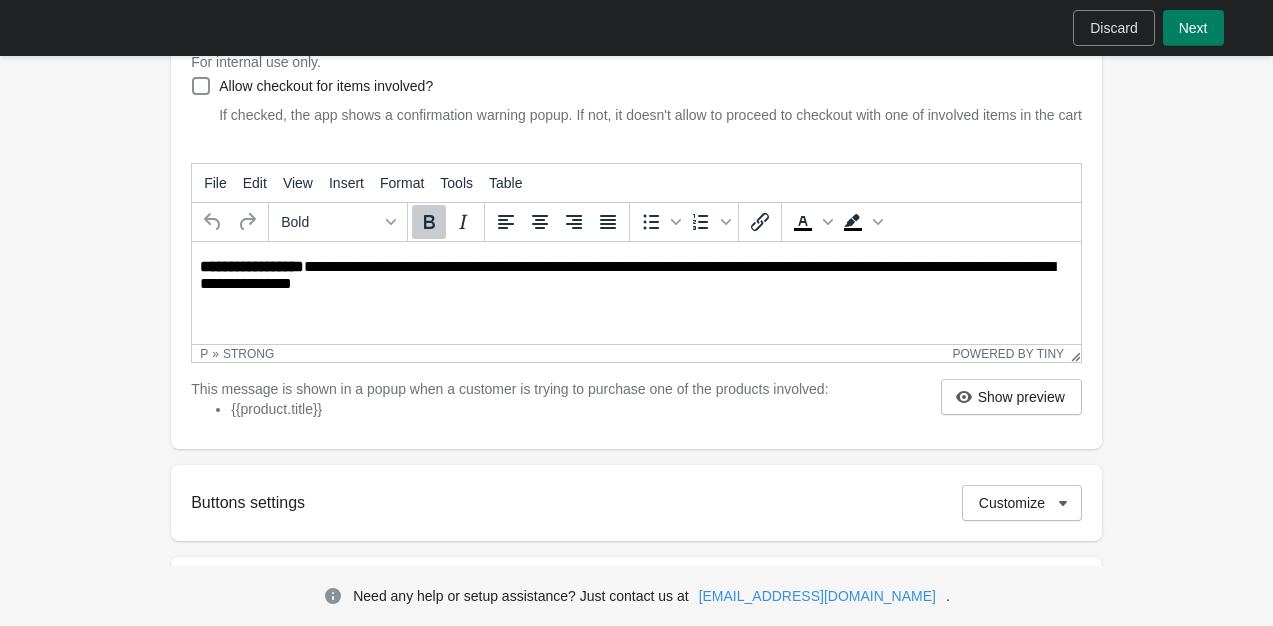 type on "**********" 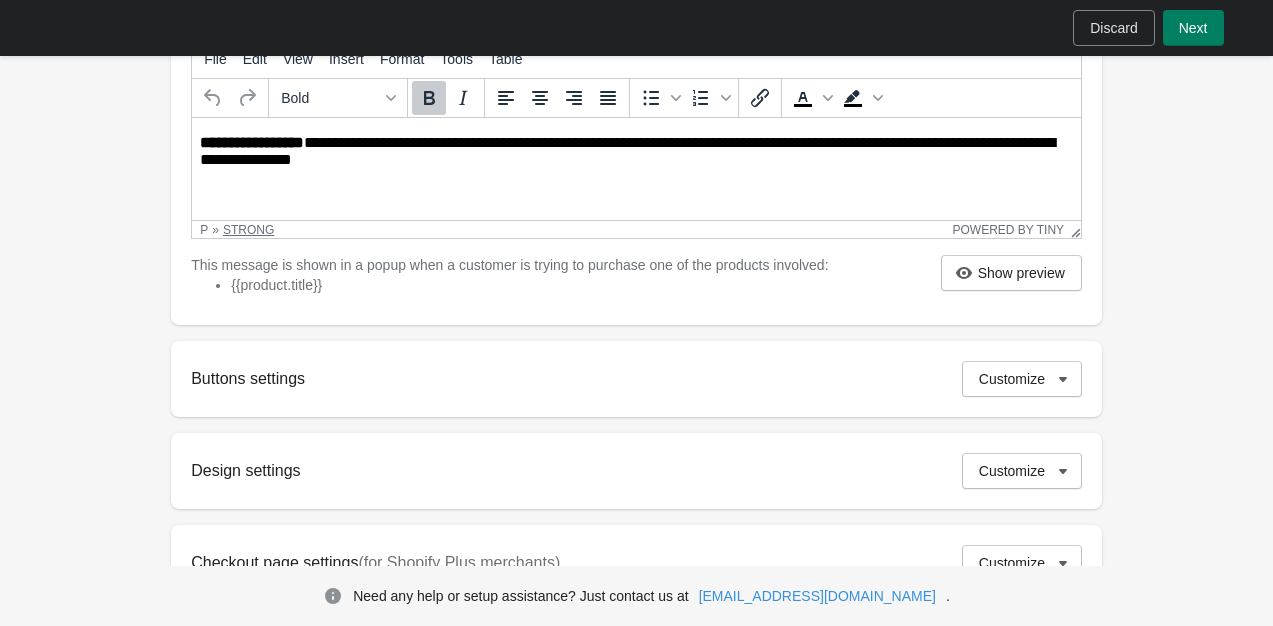 scroll, scrollTop: 484, scrollLeft: 0, axis: vertical 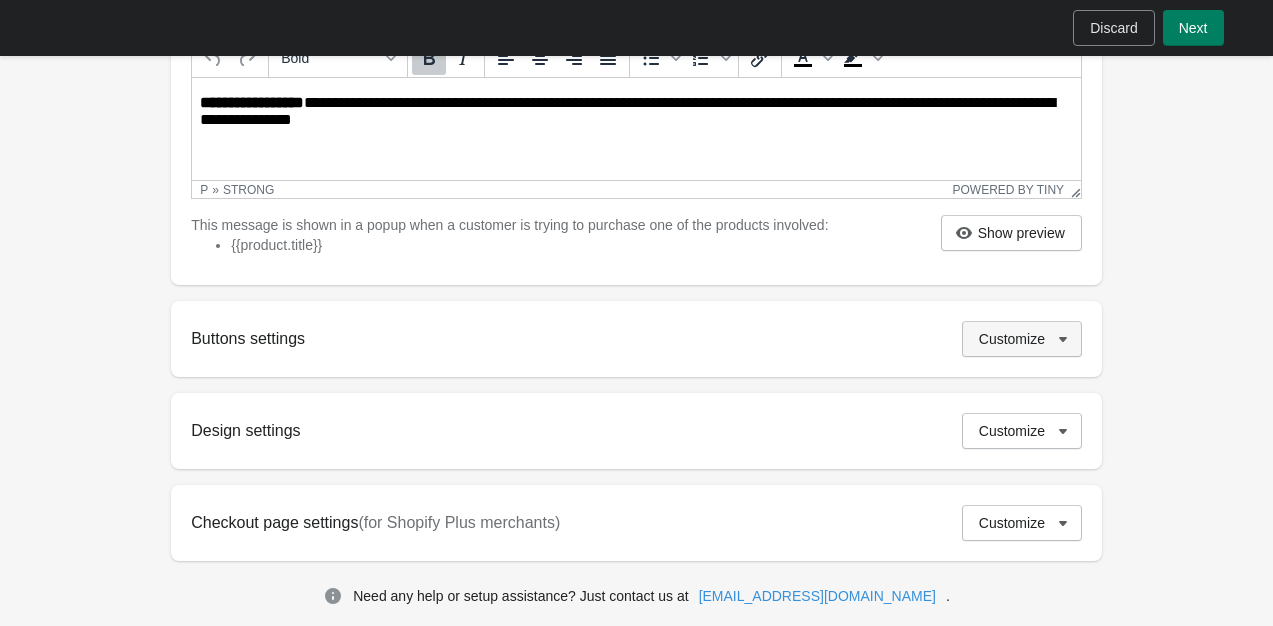 click 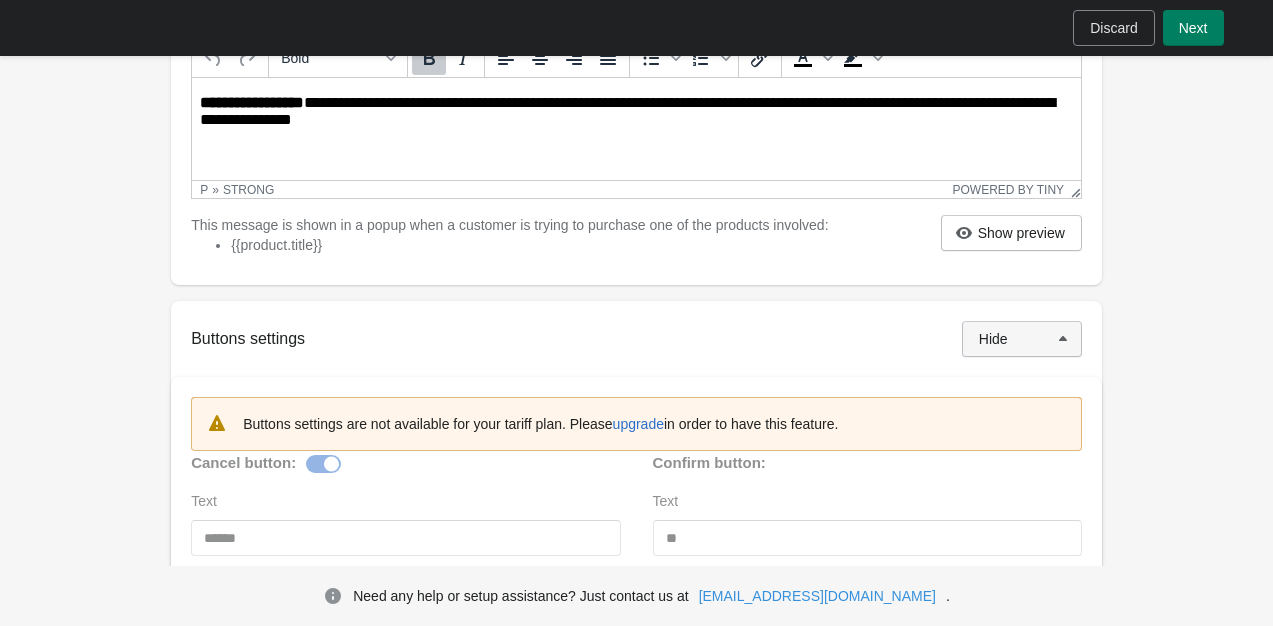 click 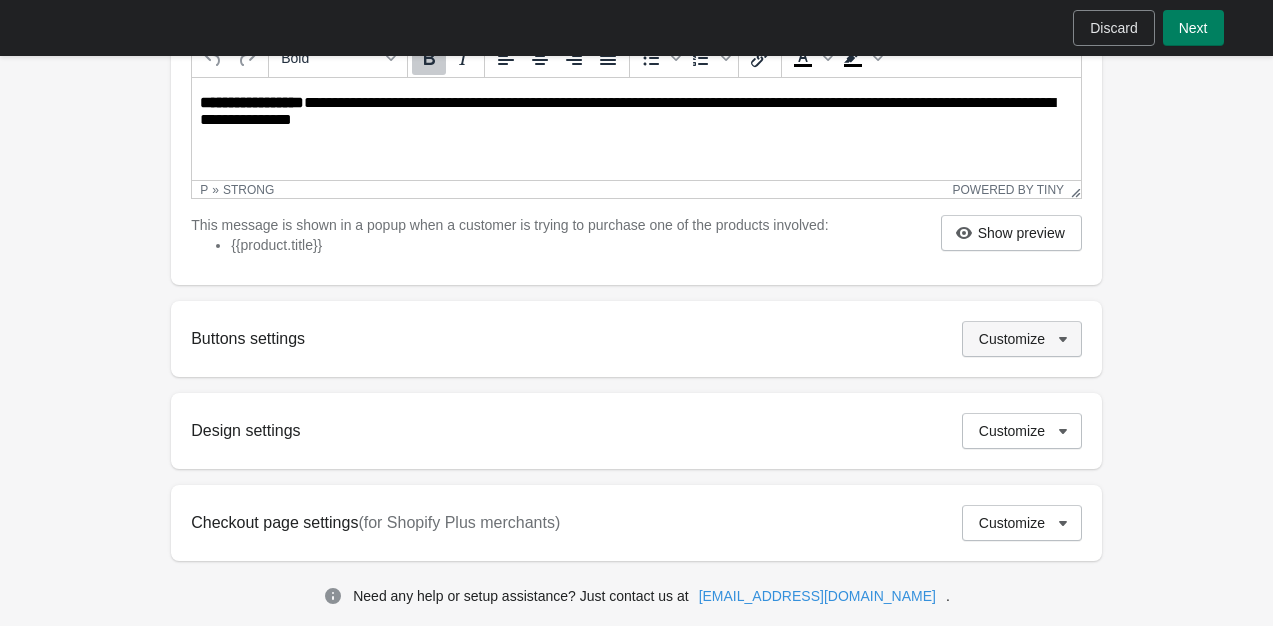 click 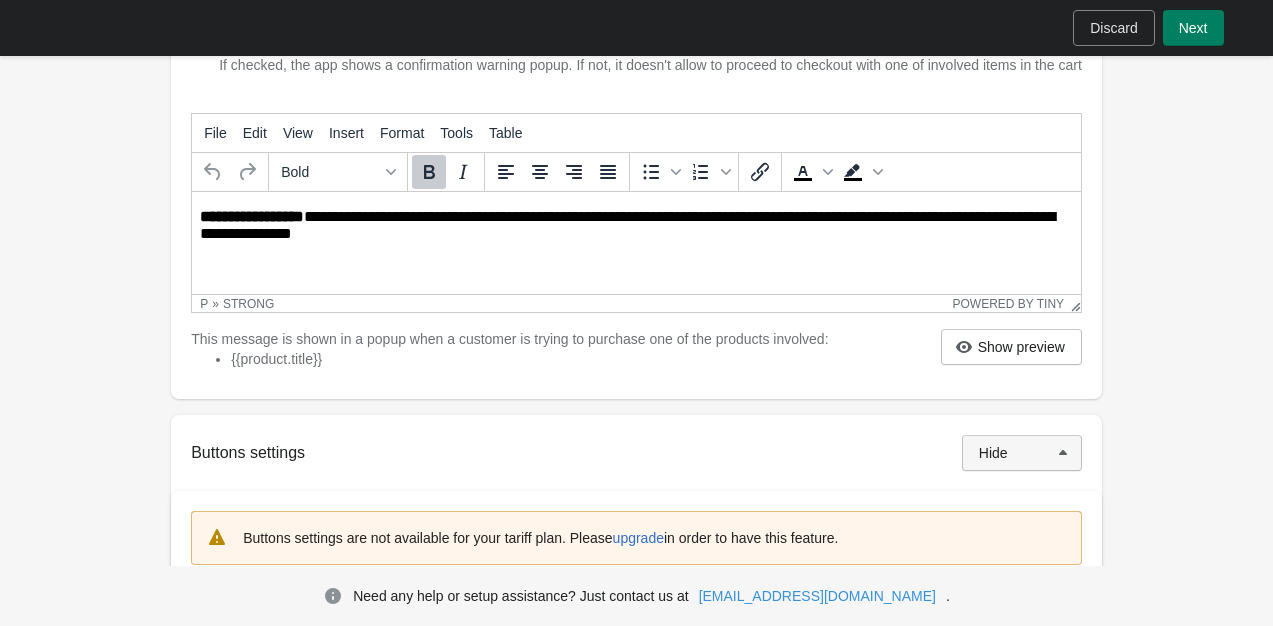 scroll, scrollTop: 371, scrollLeft: 0, axis: vertical 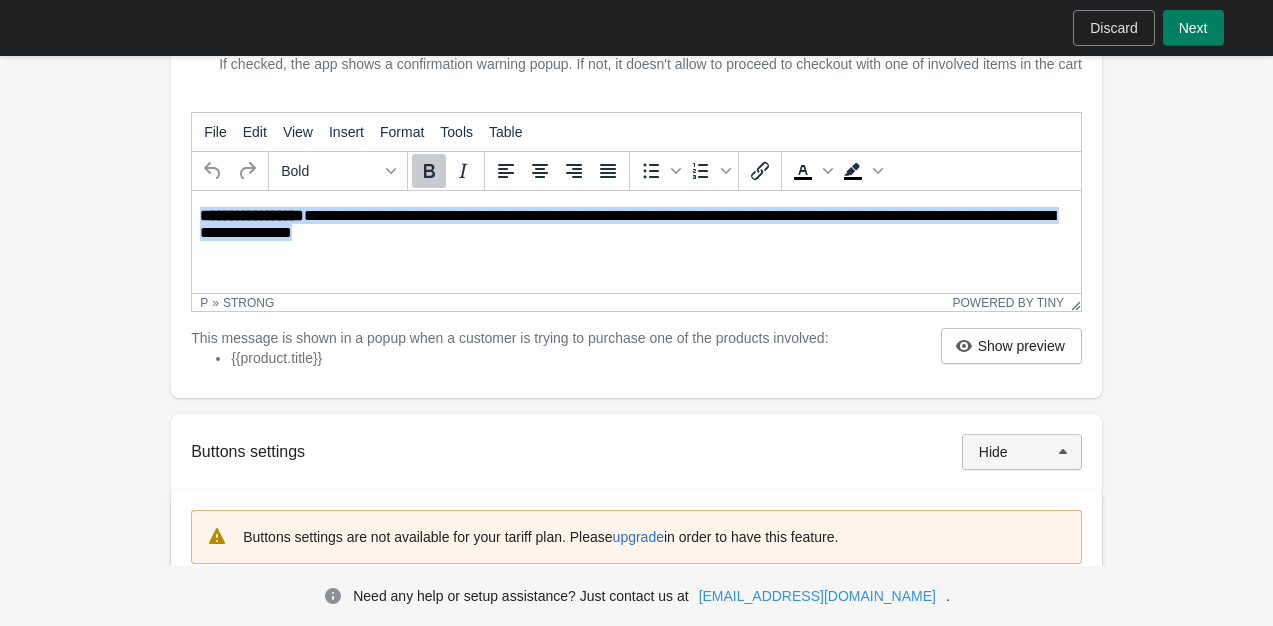drag, startPoint x: 397, startPoint y: 233, endPoint x: 185, endPoint y: 206, distance: 213.71242 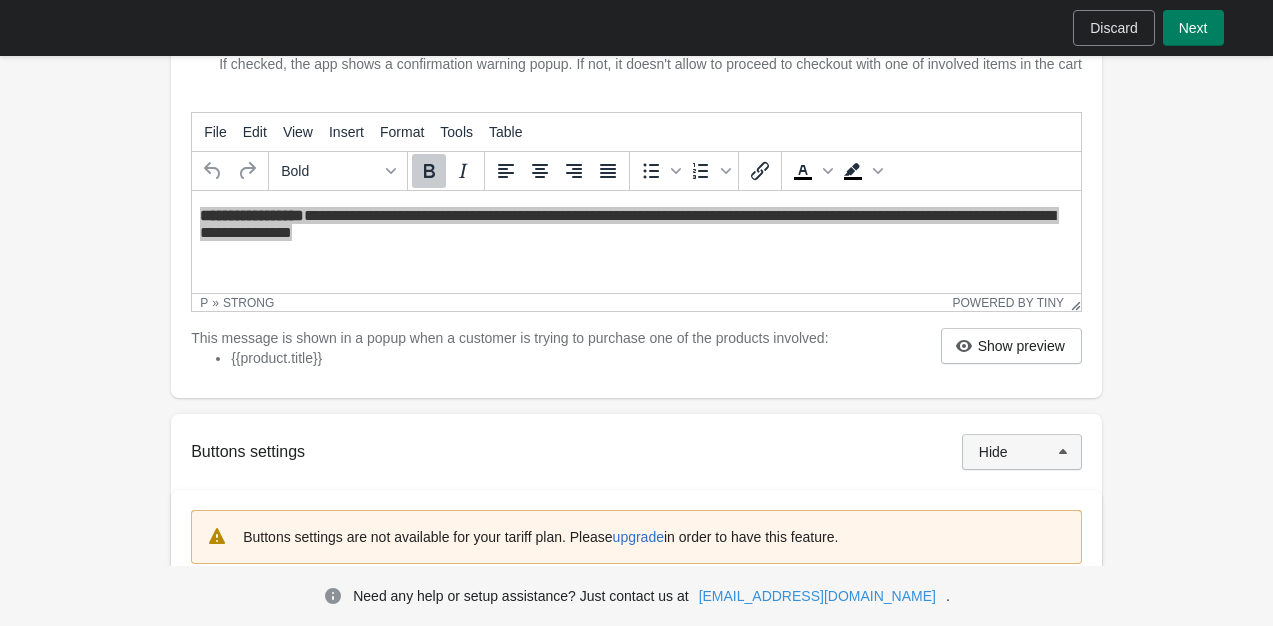 click on "**********" at bounding box center (626, 243) 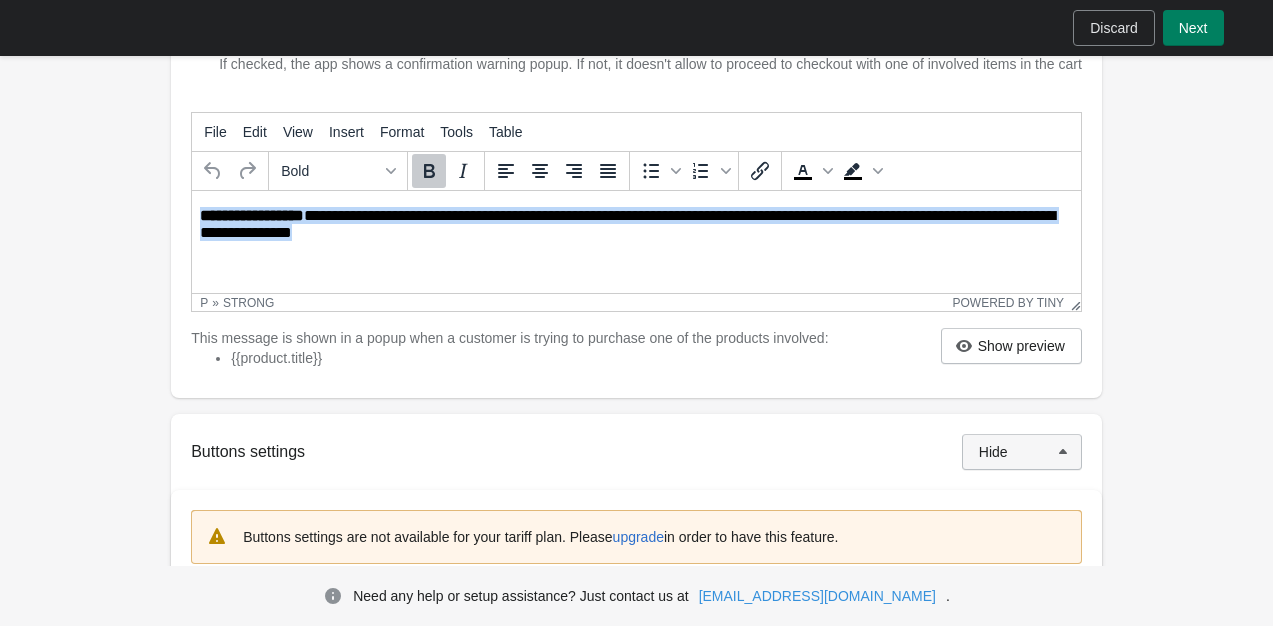 click on "**********" at bounding box center (638, 225) 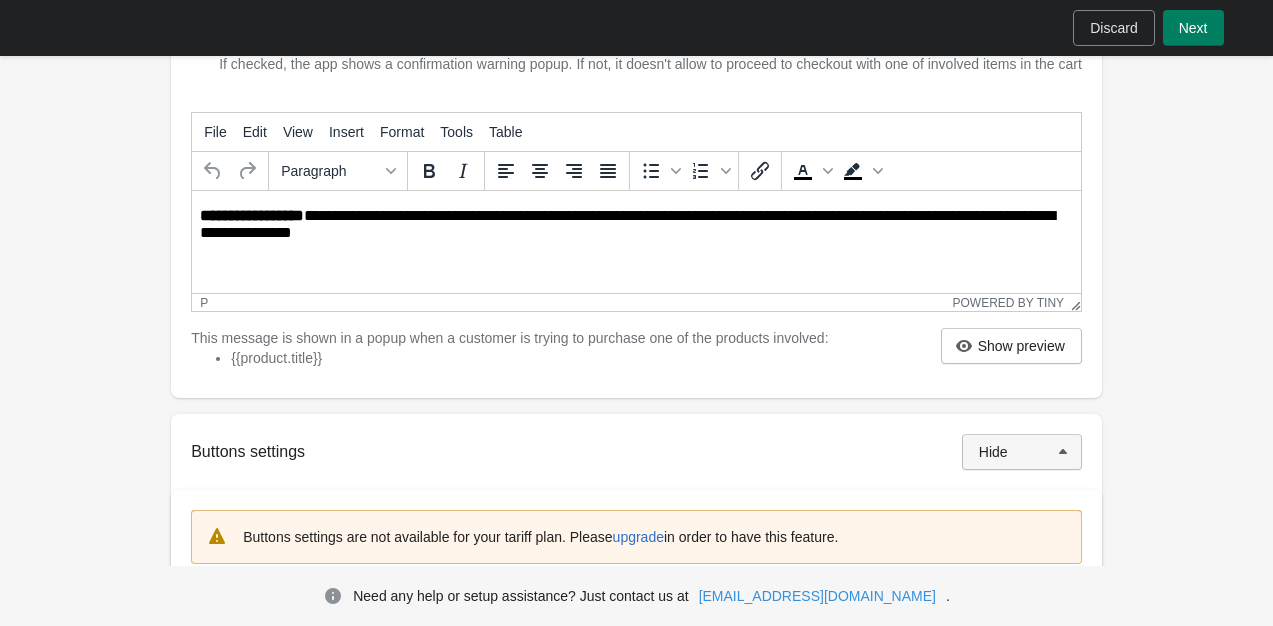 click on "**********" at bounding box center [638, 225] 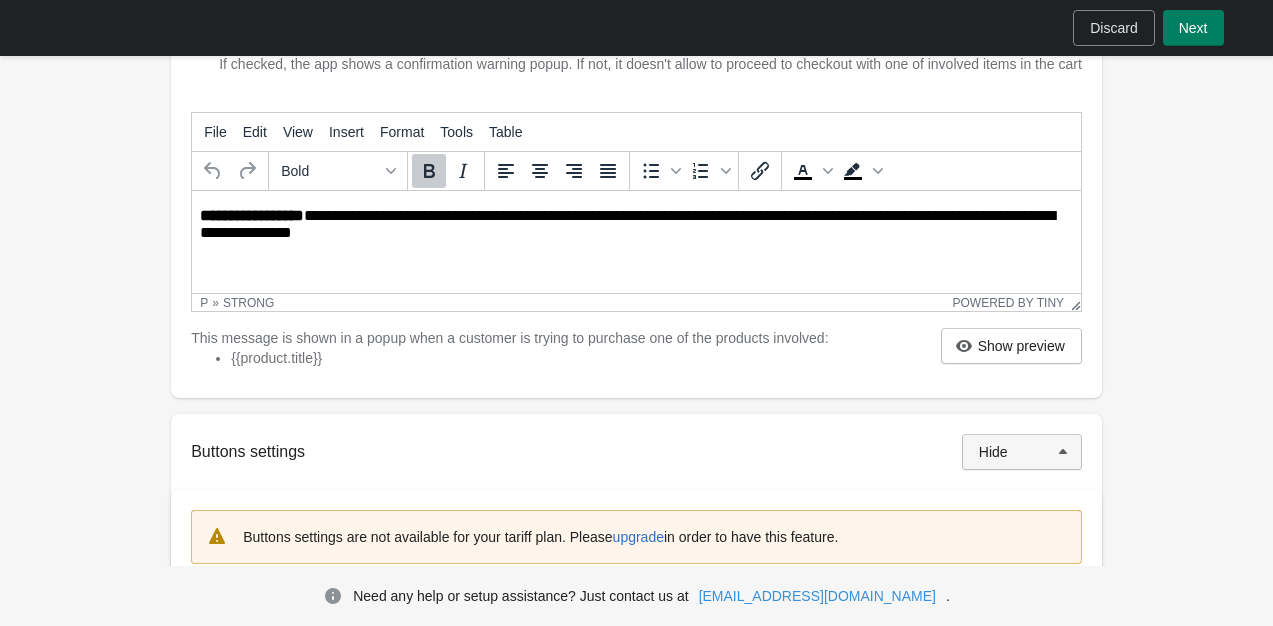 click on "**********" at bounding box center (252, 215) 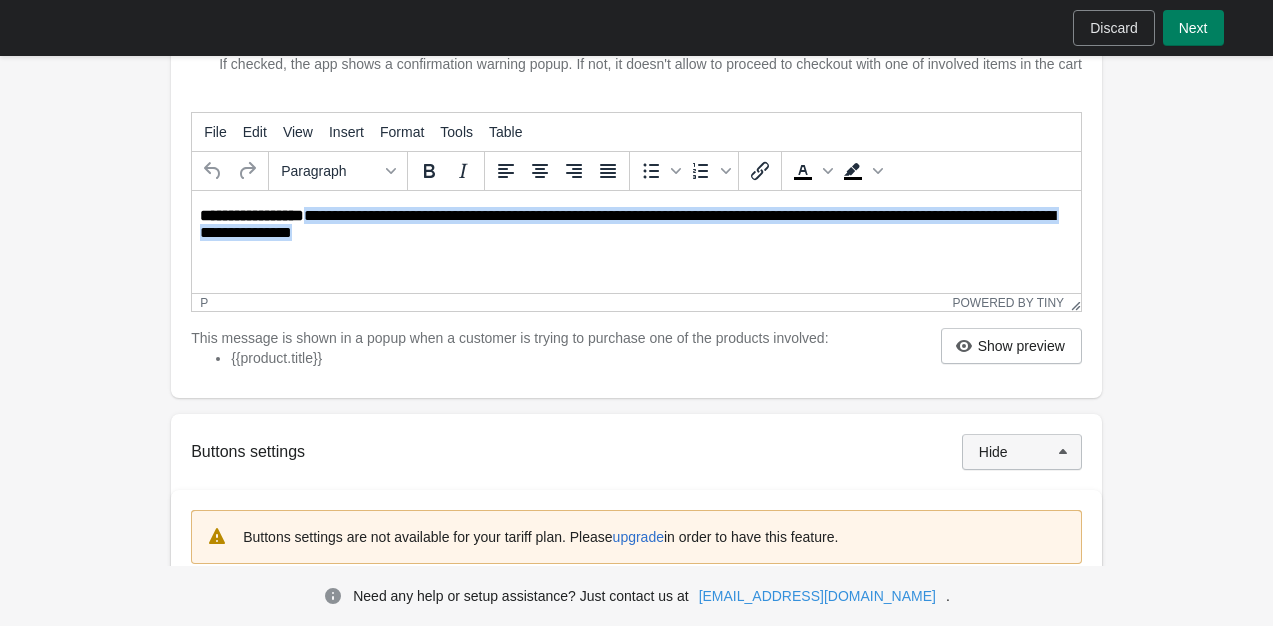 drag, startPoint x: 382, startPoint y: 242, endPoint x: 308, endPoint y: 210, distance: 80.622574 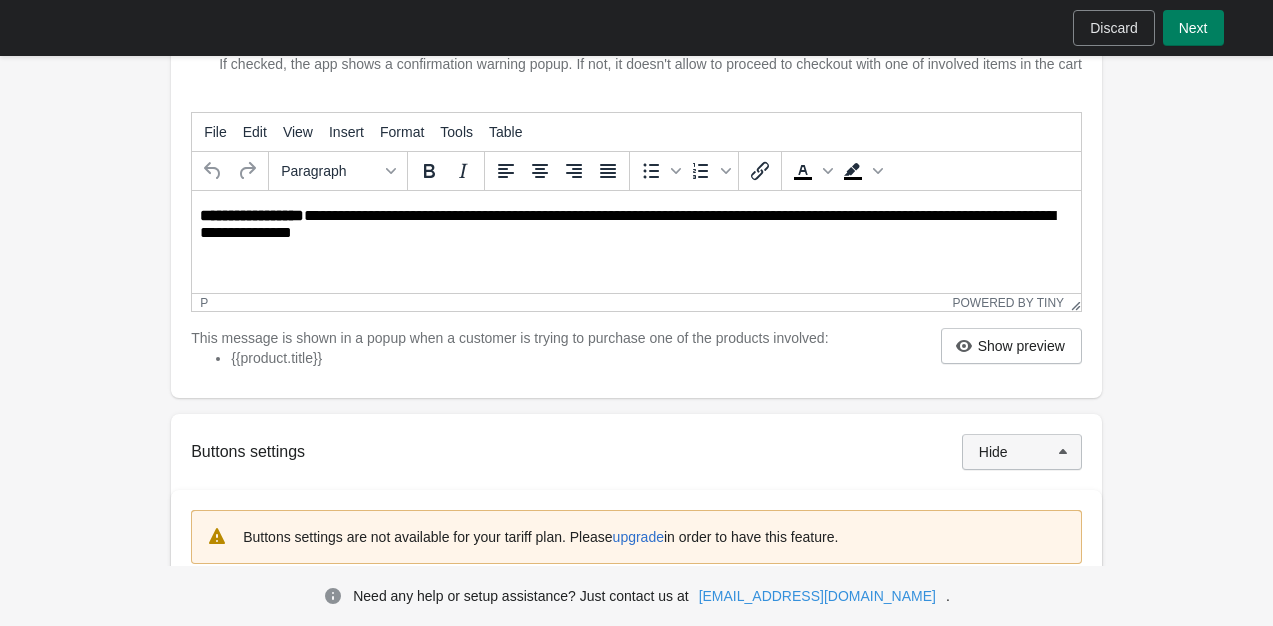 drag, startPoint x: 417, startPoint y: 251, endPoint x: 323, endPoint y: 239, distance: 94.76286 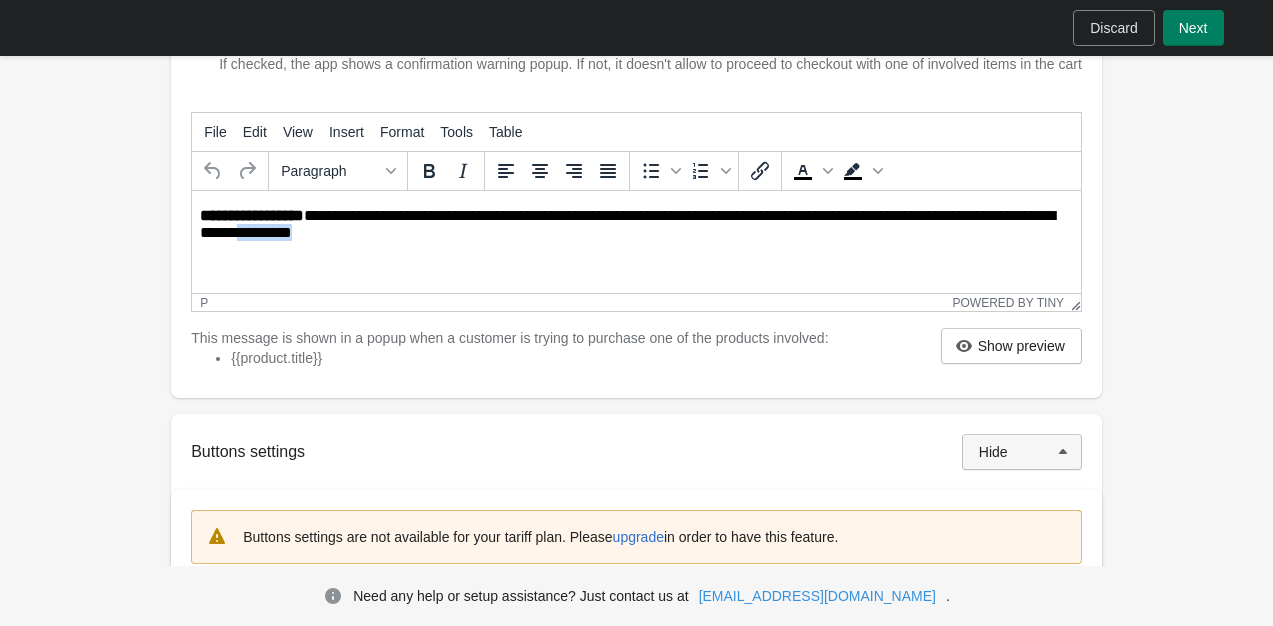 drag, startPoint x: 413, startPoint y: 240, endPoint x: 313, endPoint y: 231, distance: 100.40418 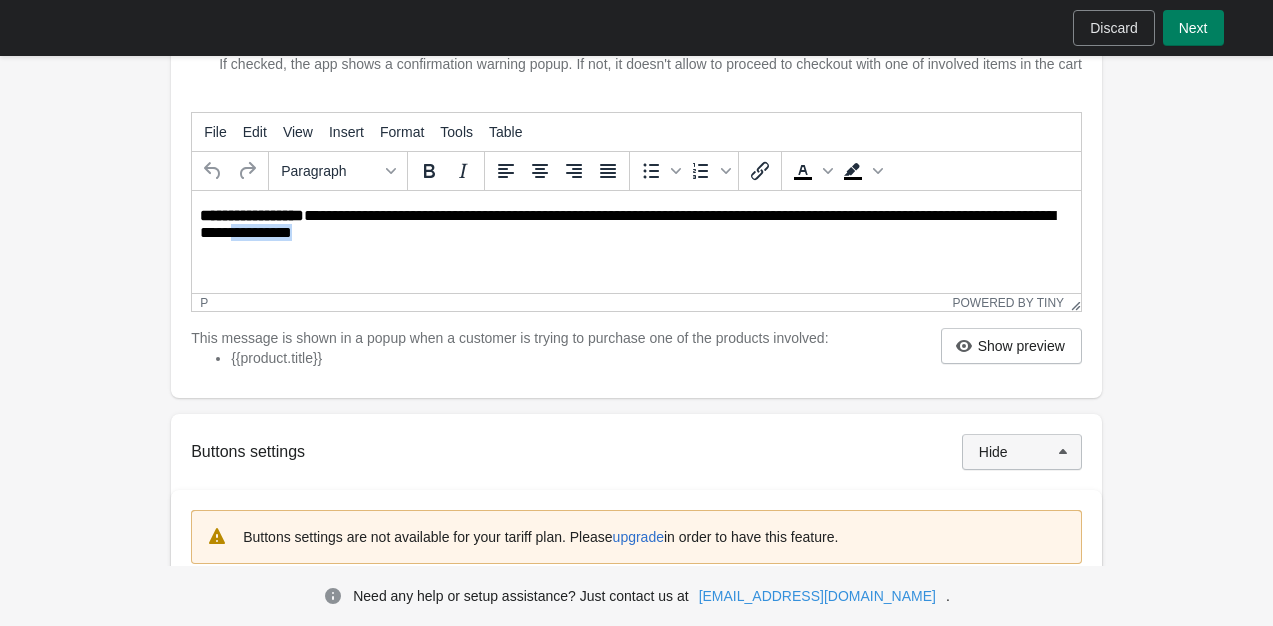 type 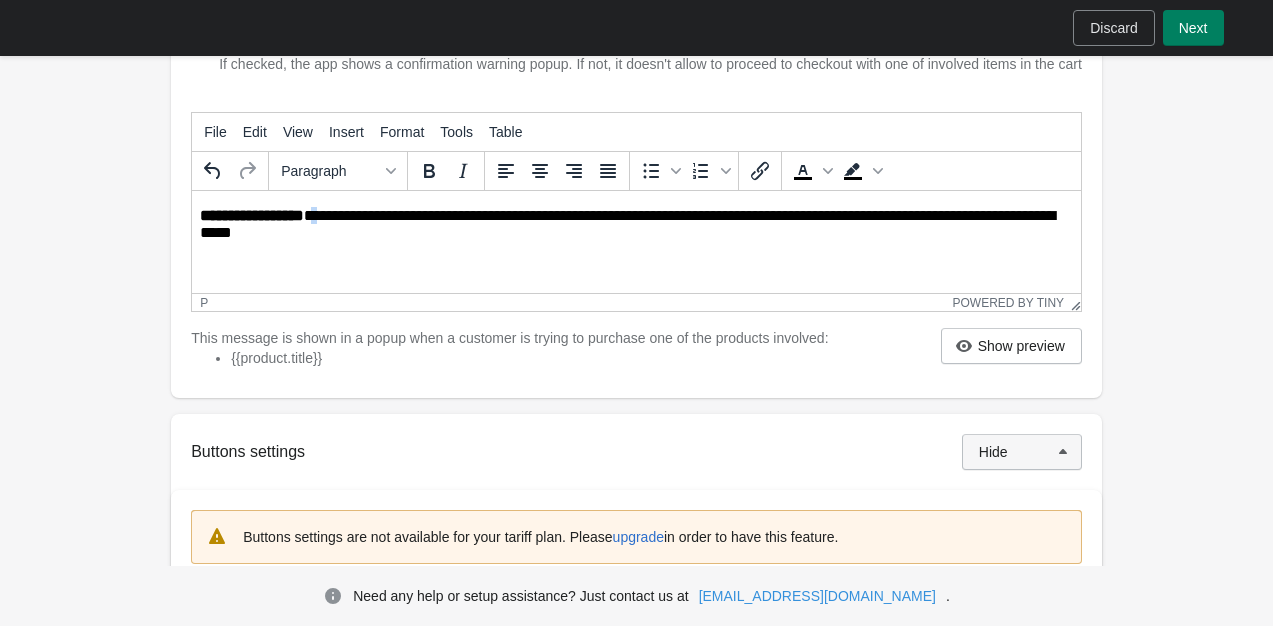 drag, startPoint x: 321, startPoint y: 223, endPoint x: 312, endPoint y: 211, distance: 15 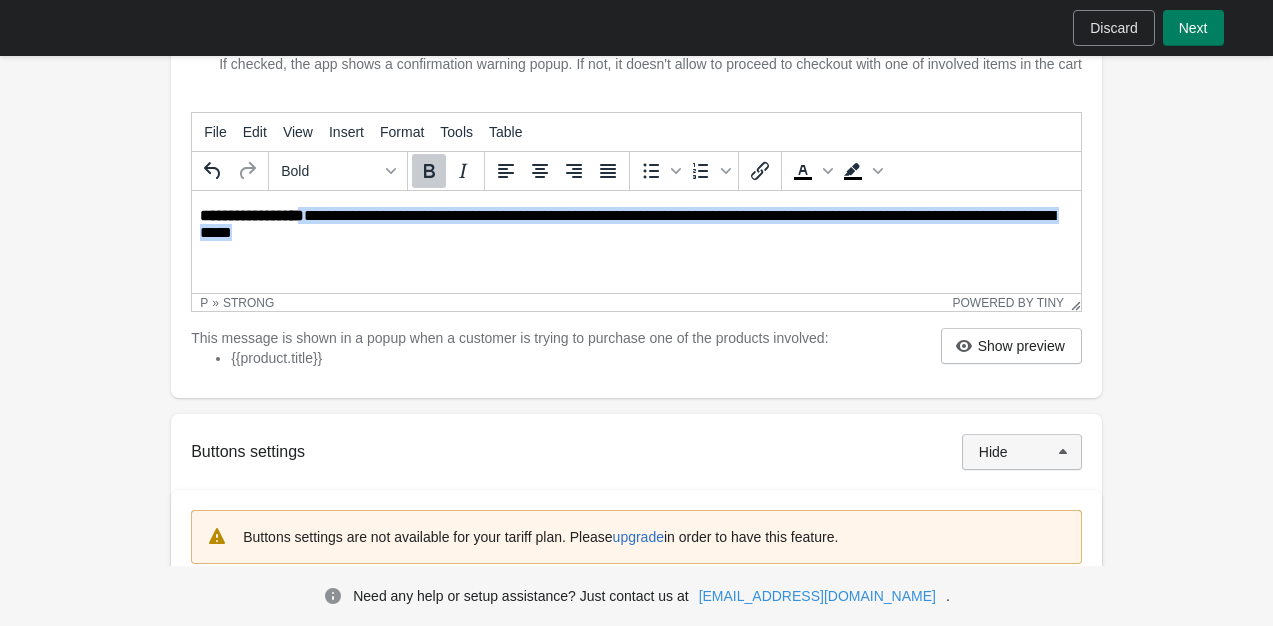 drag, startPoint x: 309, startPoint y: 241, endPoint x: 305, endPoint y: 213, distance: 28.284271 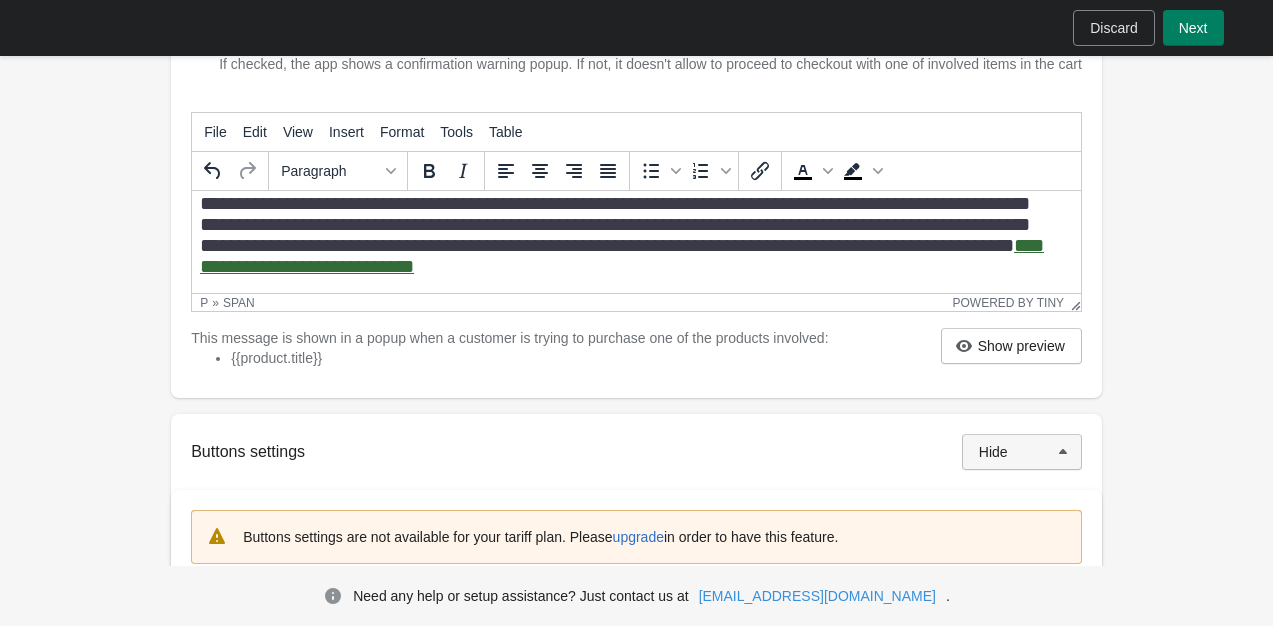 scroll, scrollTop: 34, scrollLeft: 0, axis: vertical 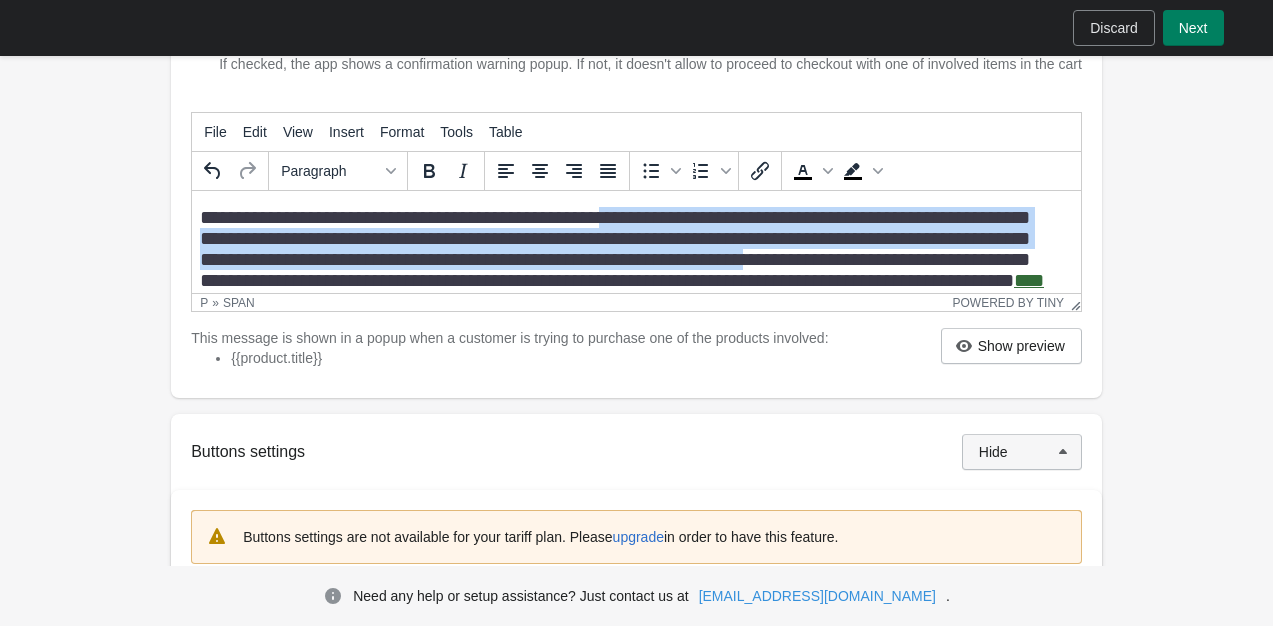 drag, startPoint x: 1001, startPoint y: 242, endPoint x: 649, endPoint y: 201, distance: 354.37973 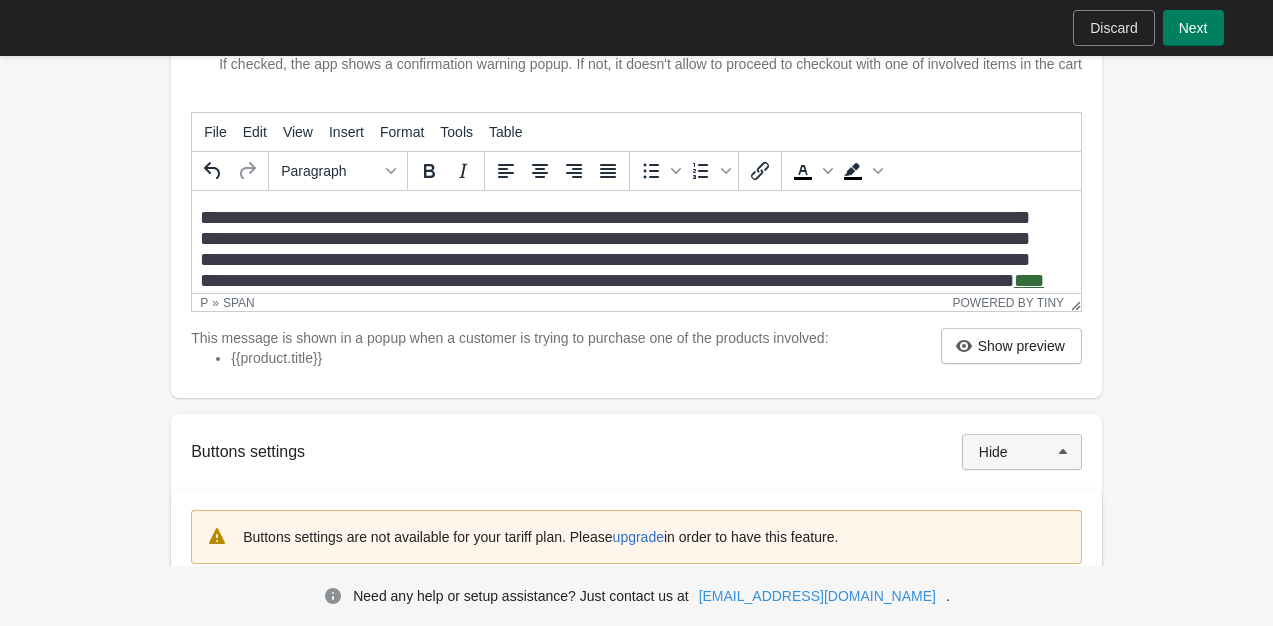 scroll, scrollTop: 0, scrollLeft: 0, axis: both 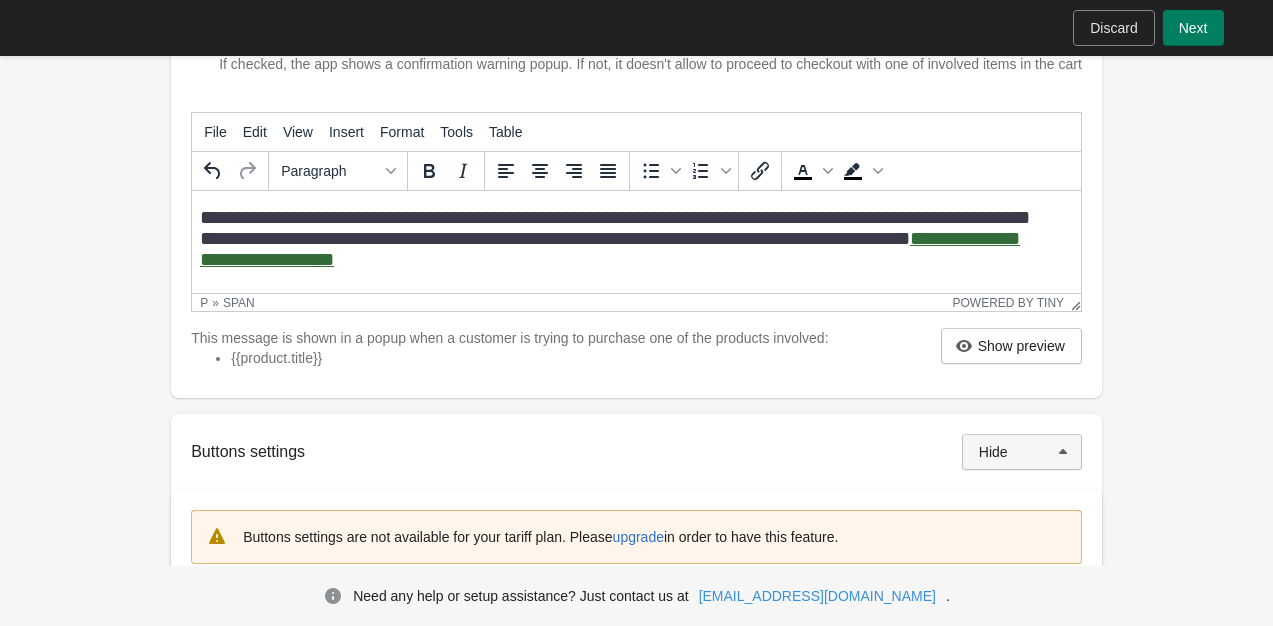 click on "**********" at bounding box center [615, 228] 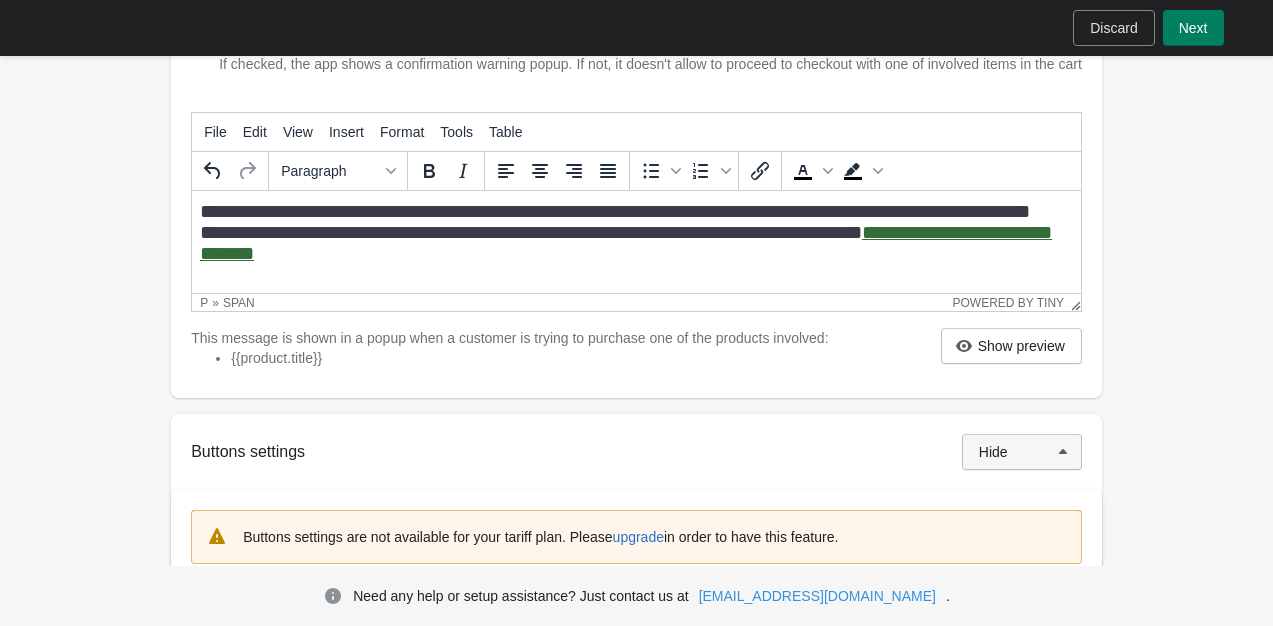 scroll, scrollTop: 0, scrollLeft: 0, axis: both 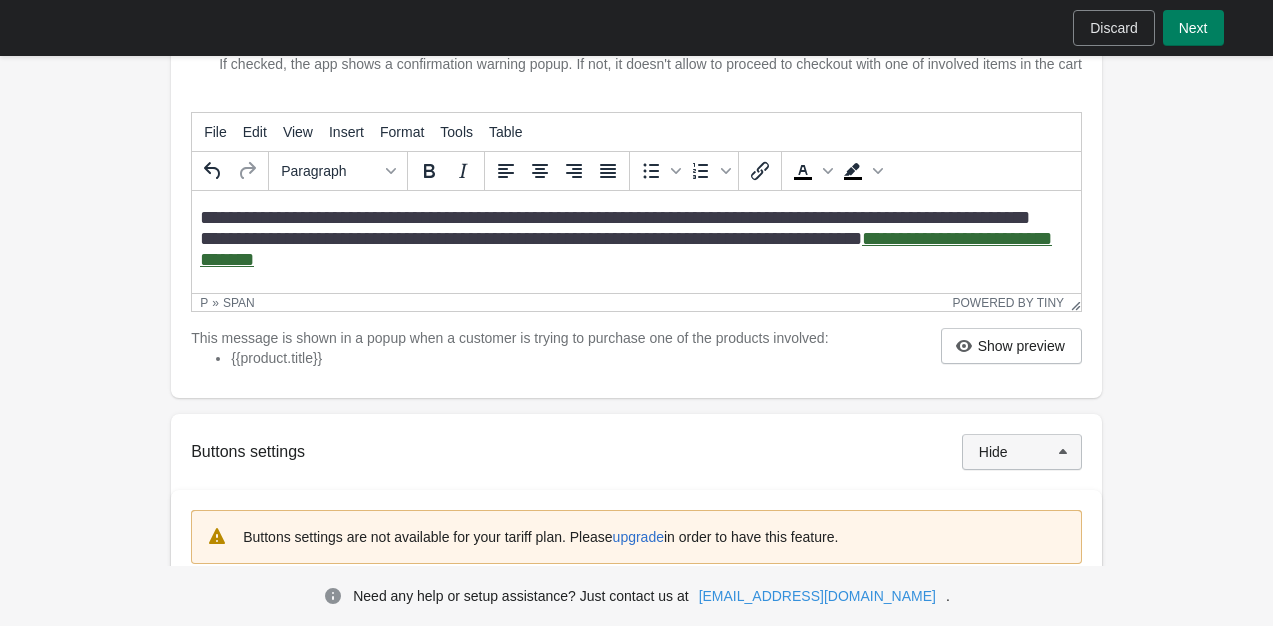 click on "**********" at bounding box center [615, 228] 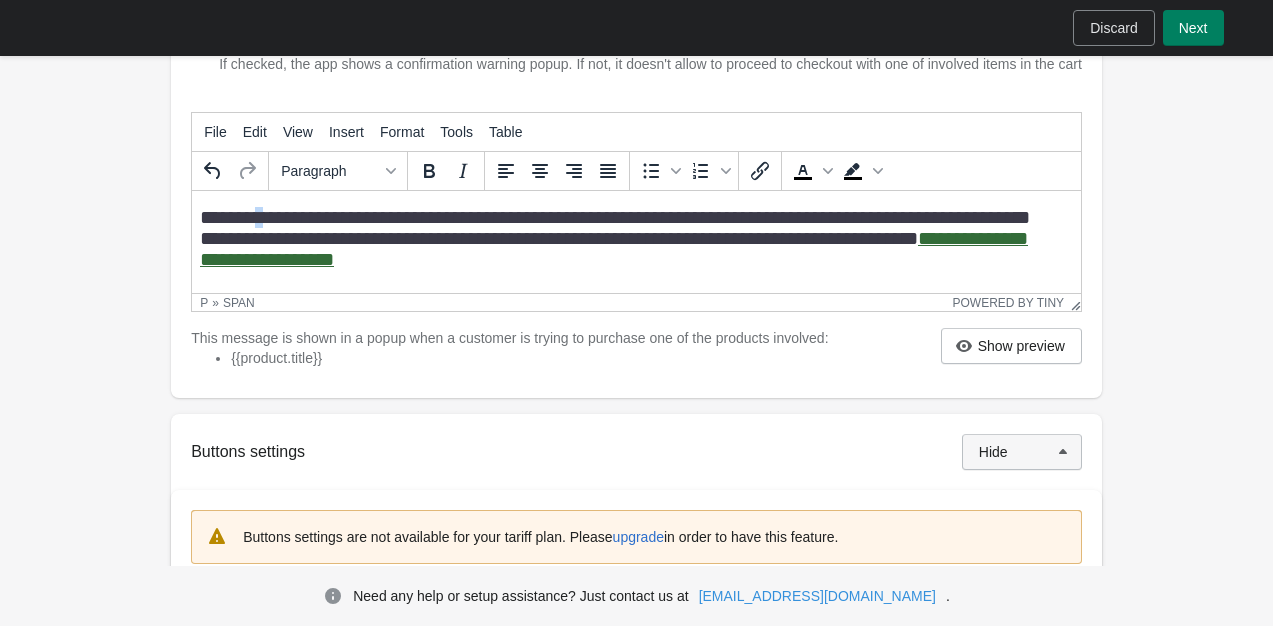 click on "**********" at bounding box center [615, 228] 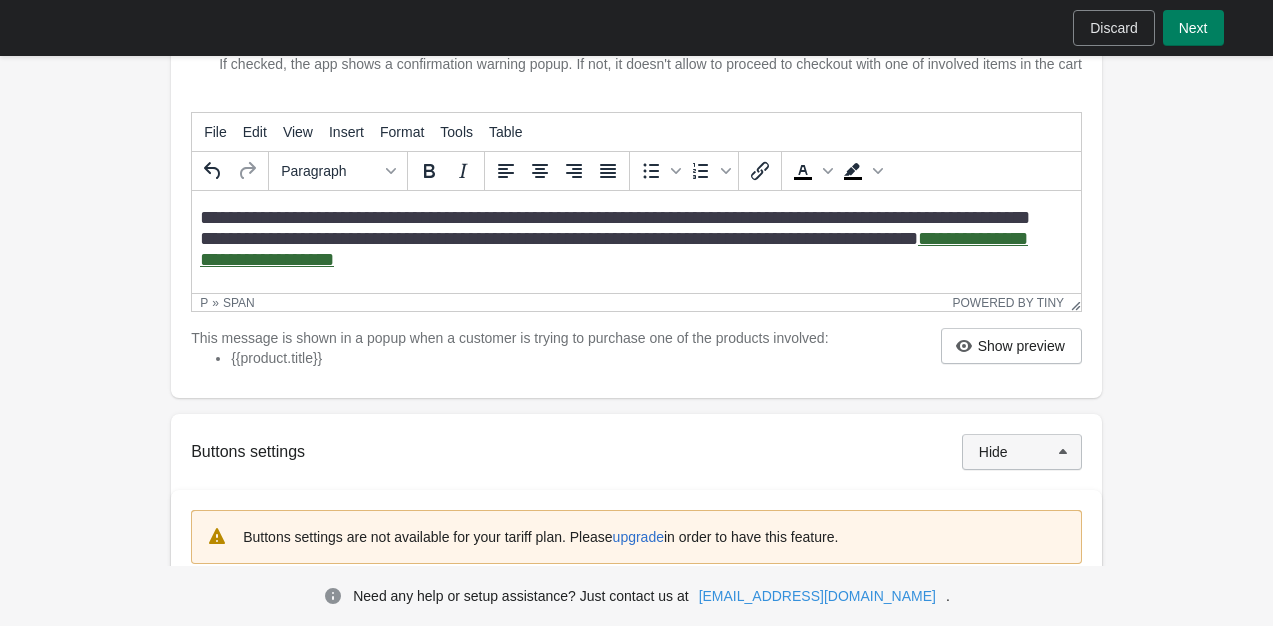 click on "**********" at bounding box center [615, 228] 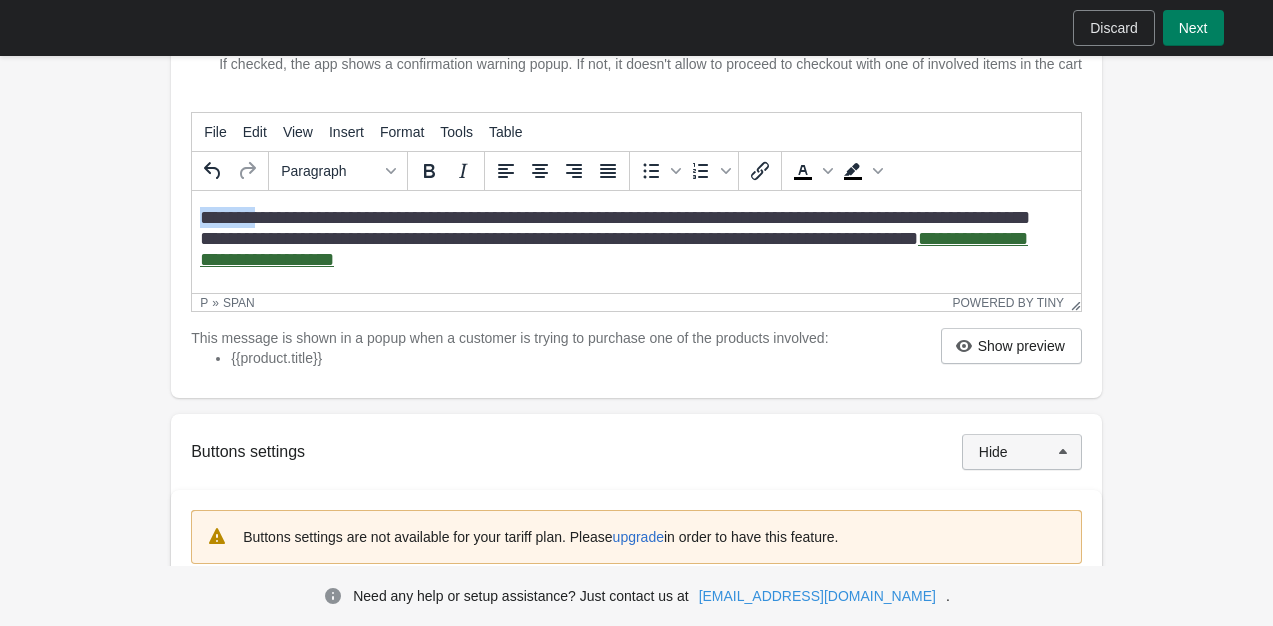 drag, startPoint x: 295, startPoint y: 220, endPoint x: 165, endPoint y: 210, distance: 130.38405 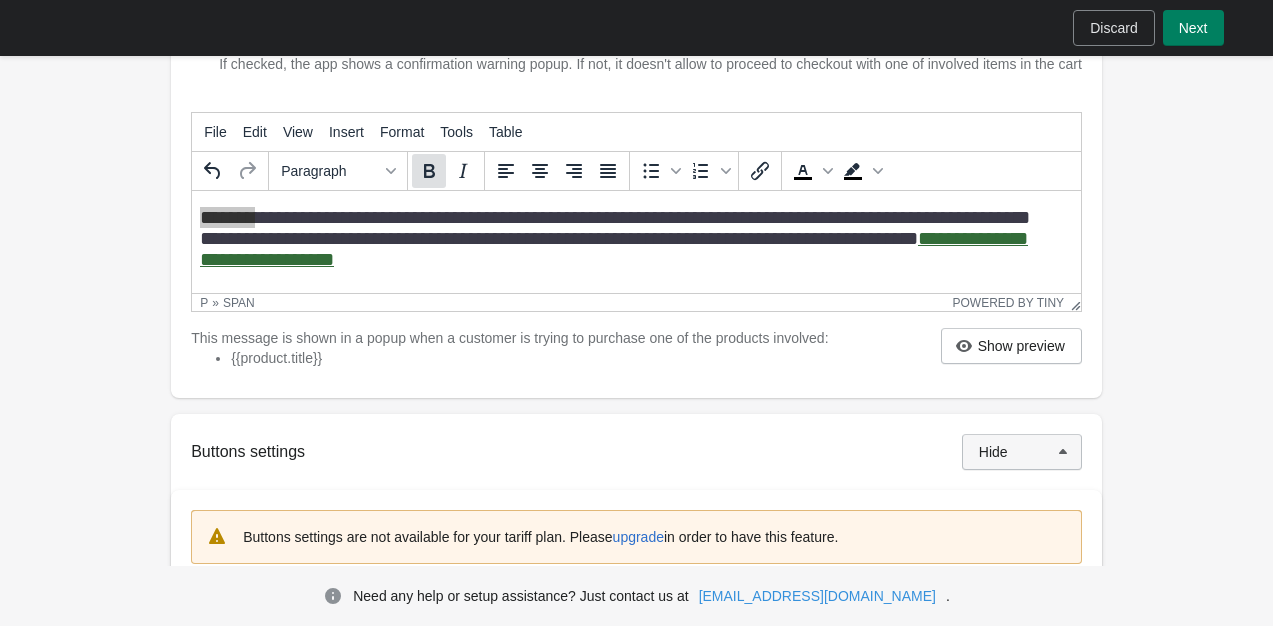 click at bounding box center (429, 171) 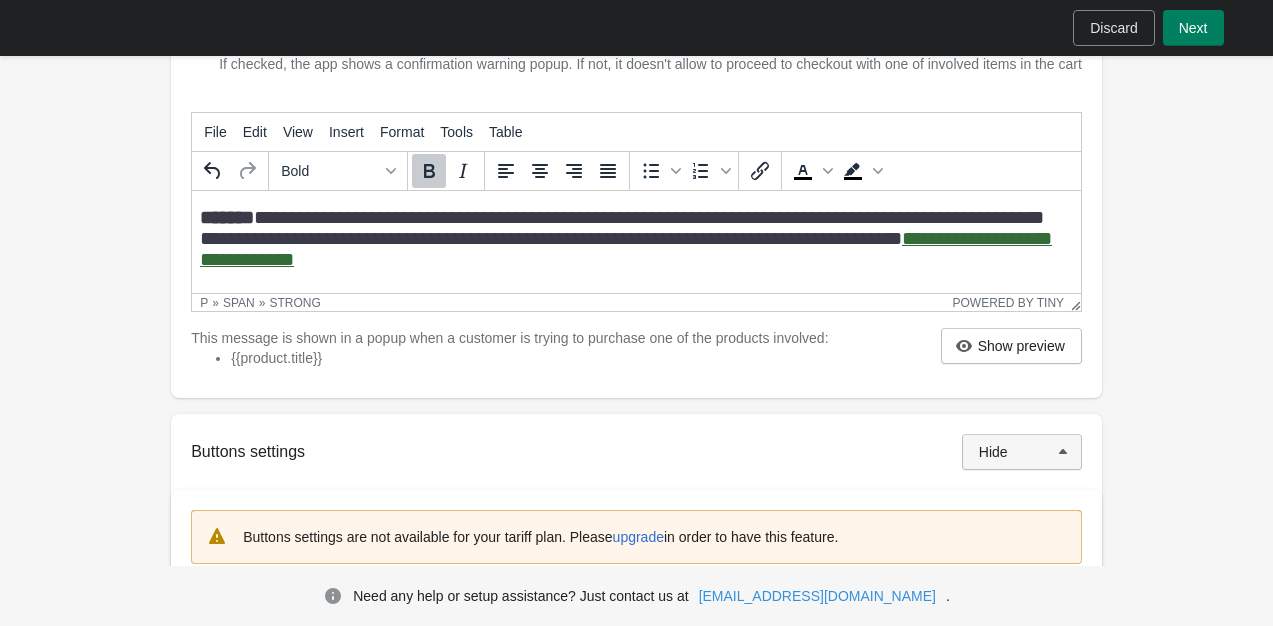click on "*******" at bounding box center [227, 217] 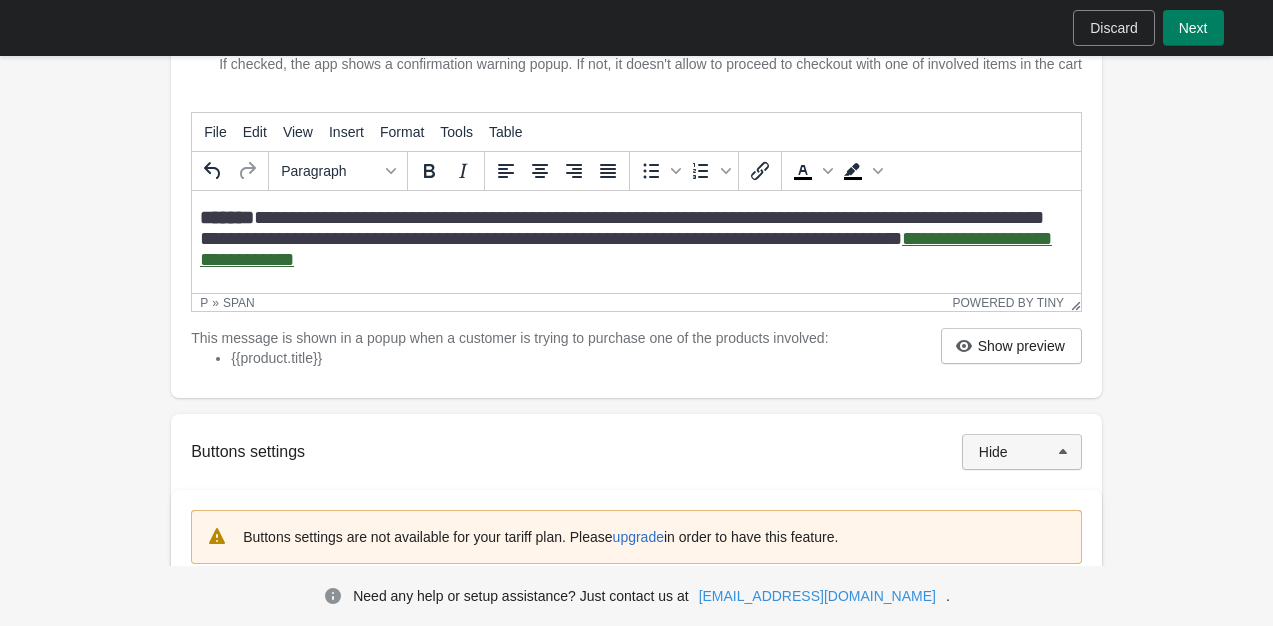 click on "*******" at bounding box center (227, 217) 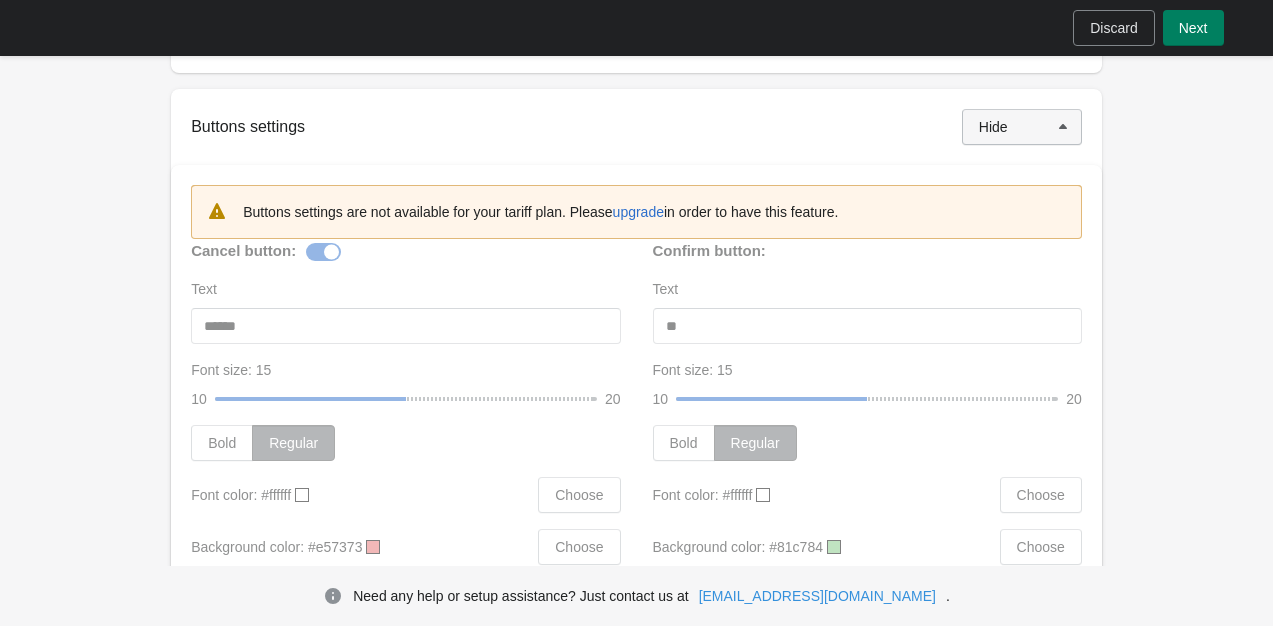 scroll, scrollTop: 719, scrollLeft: 0, axis: vertical 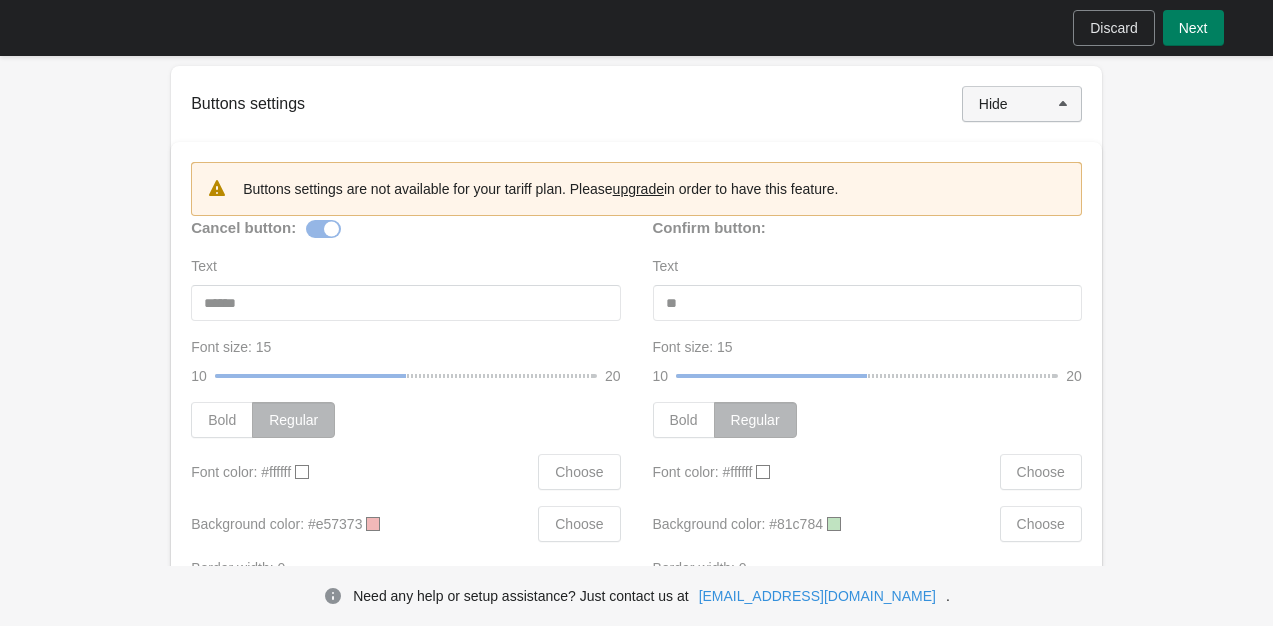 click on "upgrade" at bounding box center [638, 189] 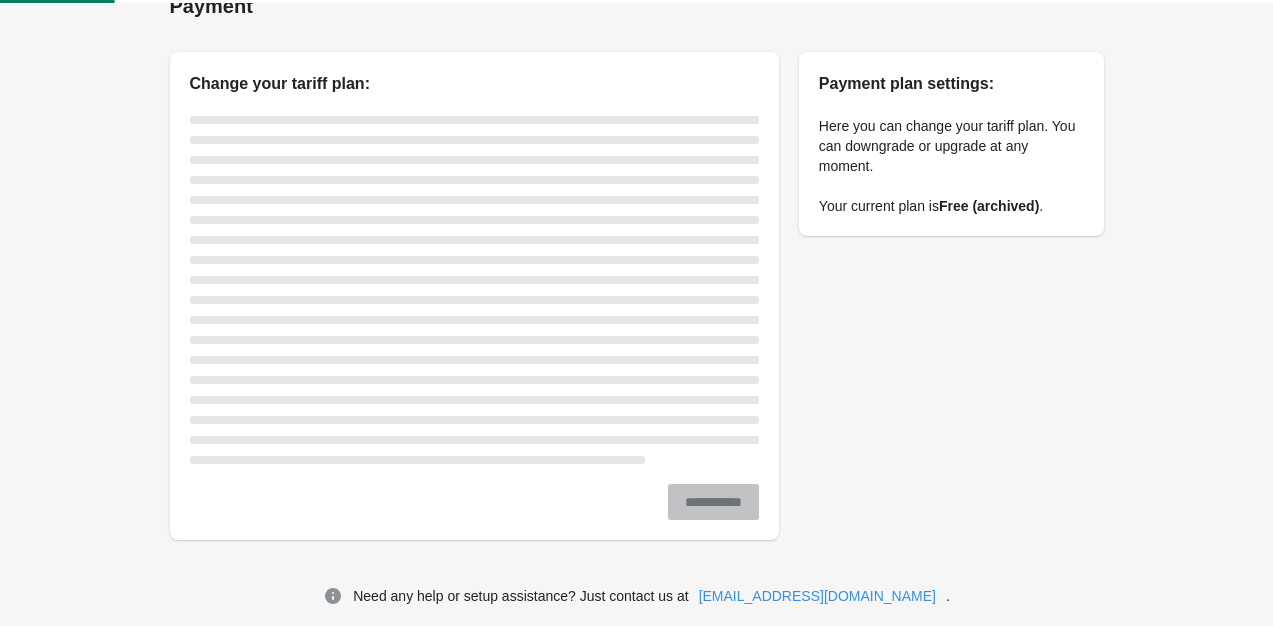 scroll, scrollTop: 17, scrollLeft: 0, axis: vertical 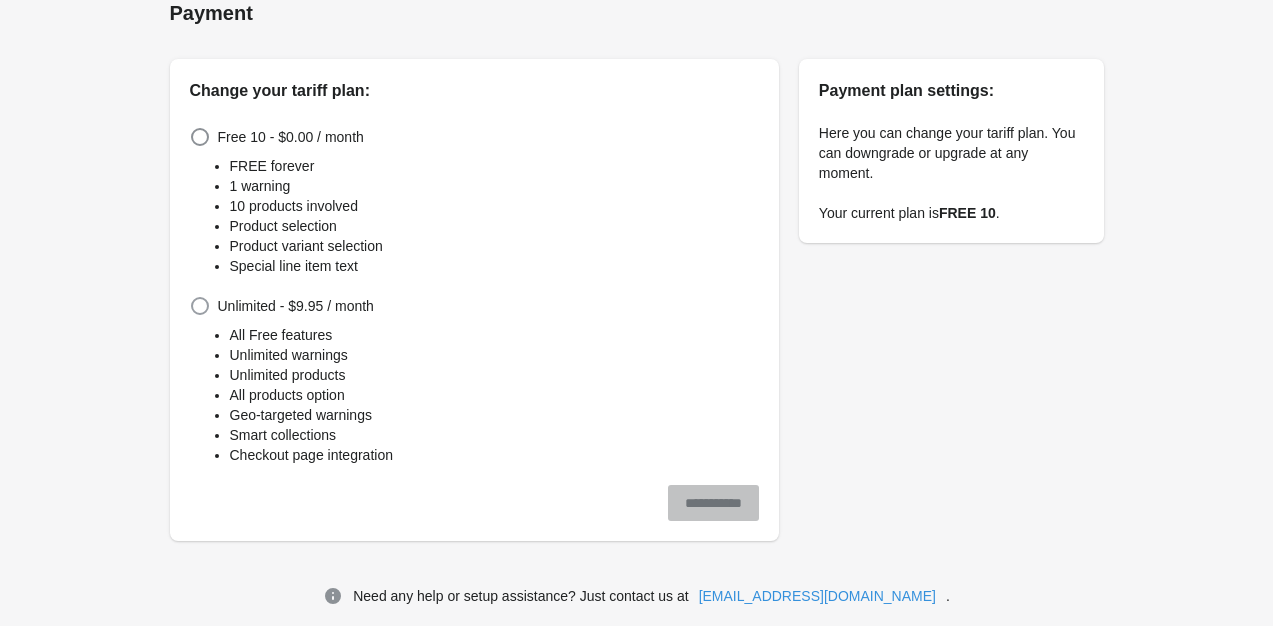 click on "Unlimited - $9.95 / month" at bounding box center (296, 306) 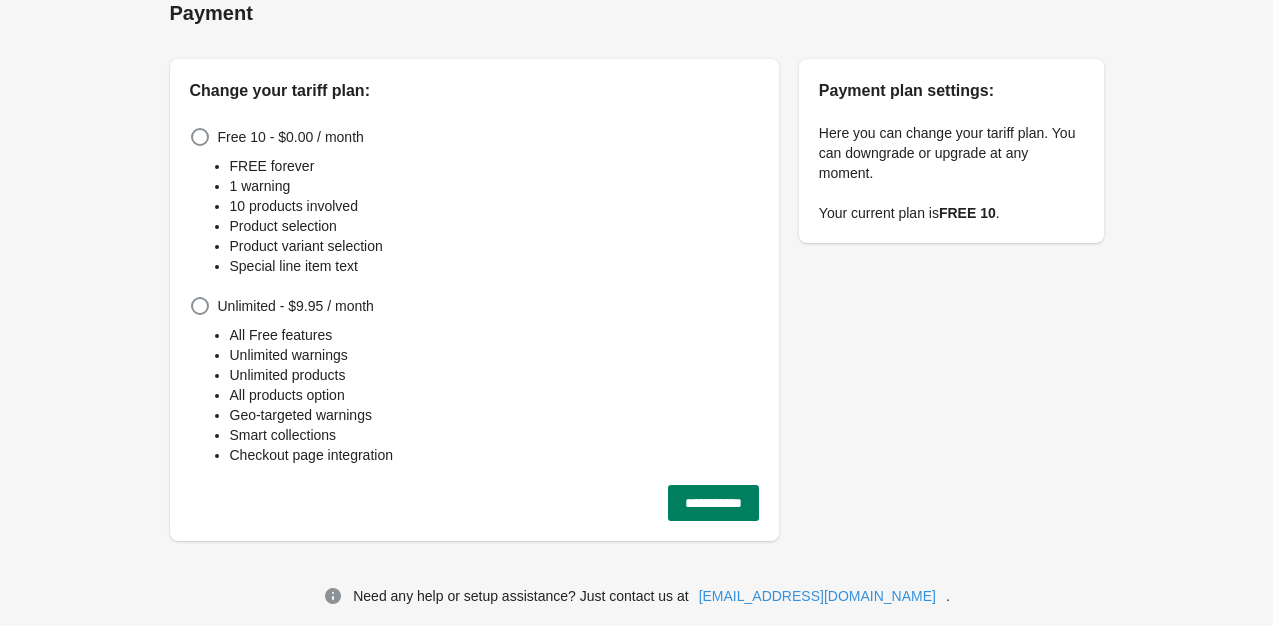 click on "**********" at bounding box center [713, 503] 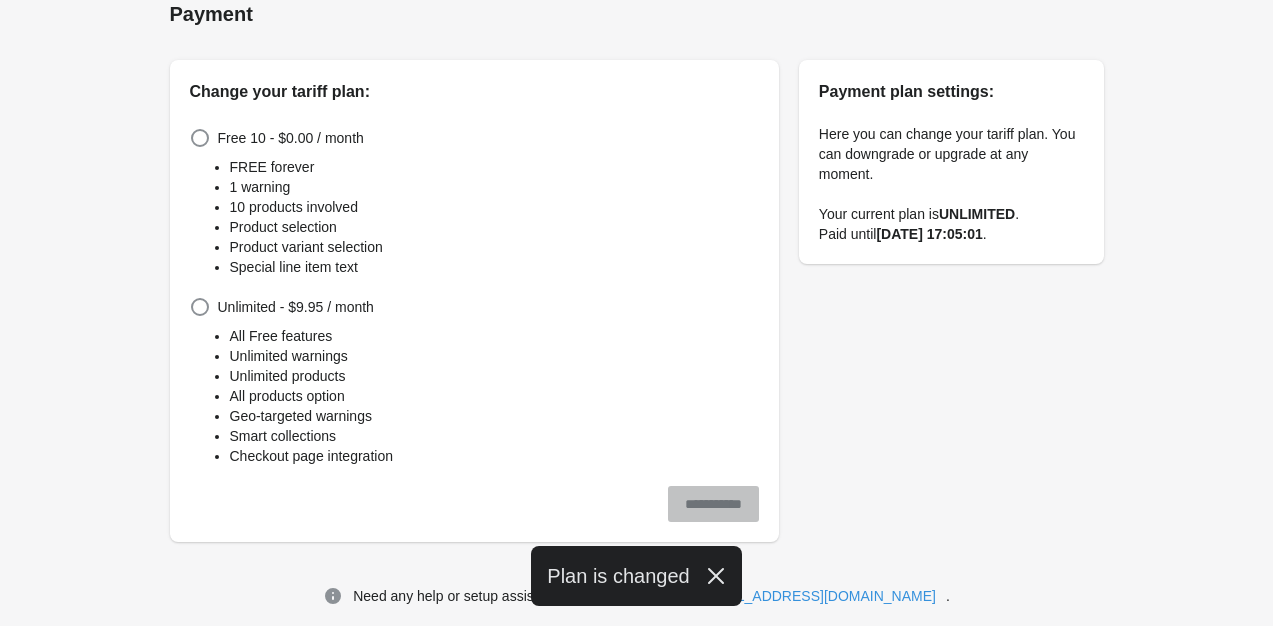 scroll, scrollTop: 0, scrollLeft: 0, axis: both 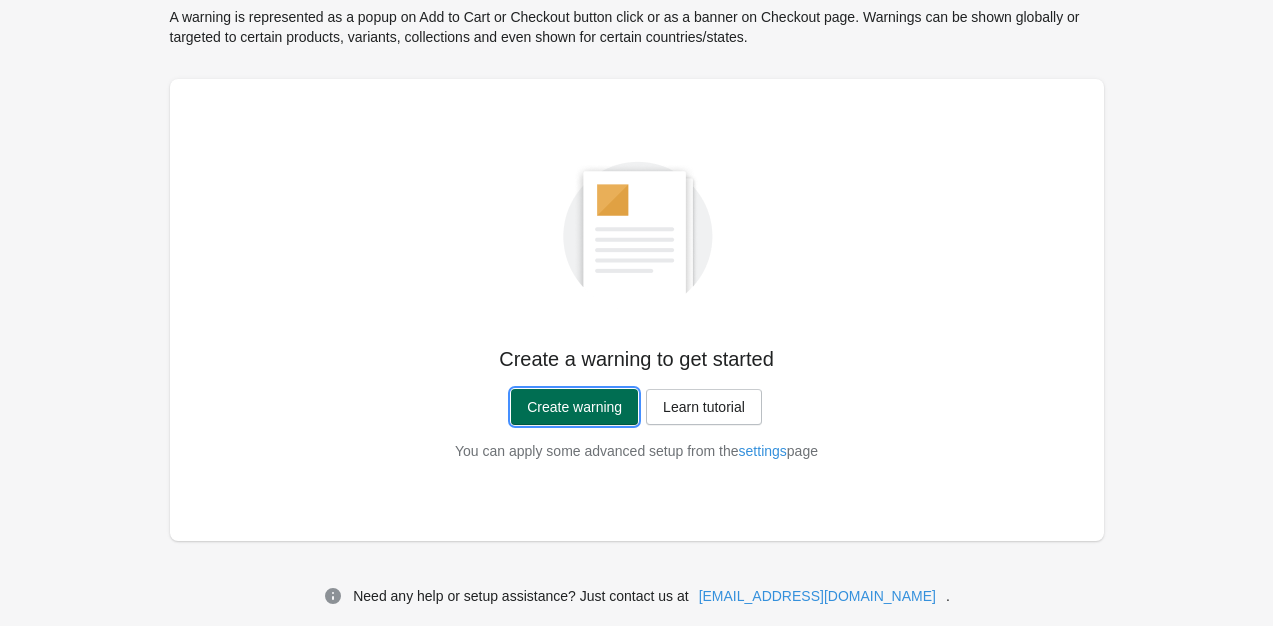 click on "Create warning" at bounding box center [574, 407] 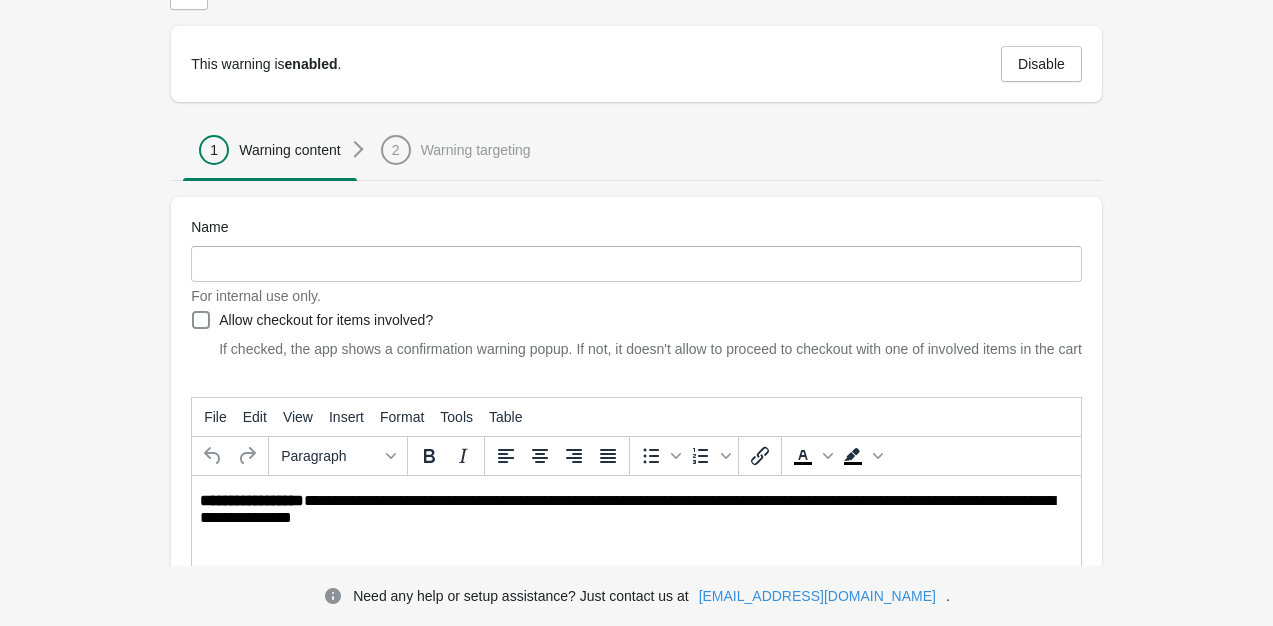 scroll, scrollTop: 192, scrollLeft: 0, axis: vertical 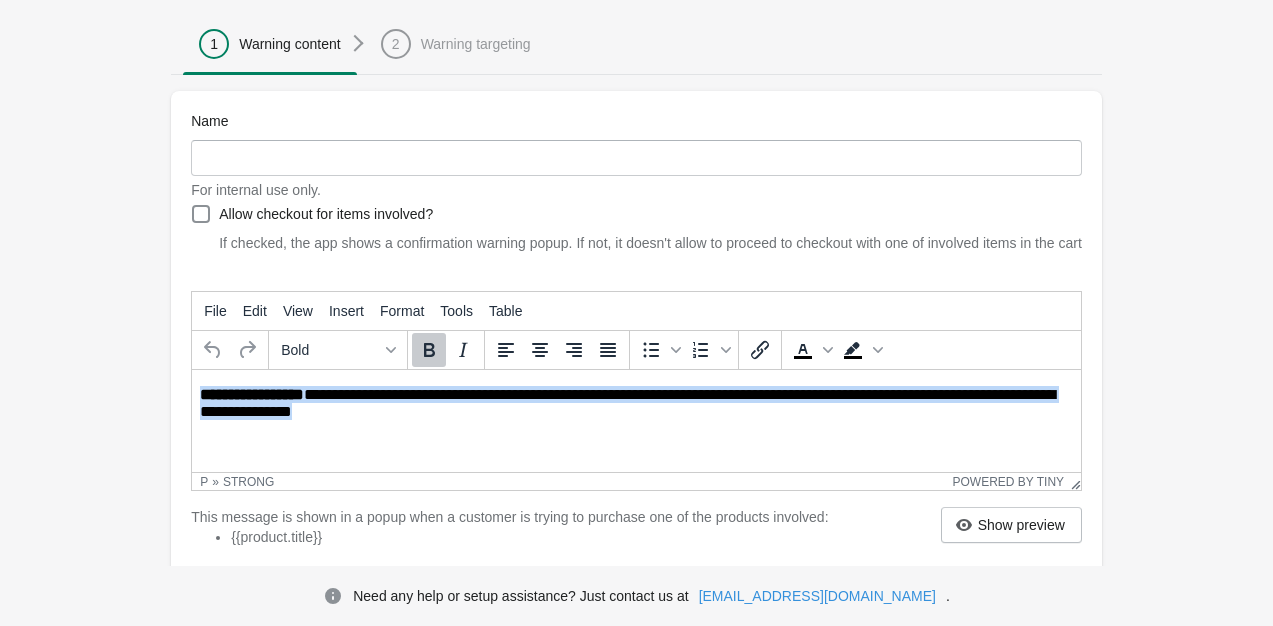 drag, startPoint x: 396, startPoint y: 405, endPoint x: 161, endPoint y: 386, distance: 235.76683 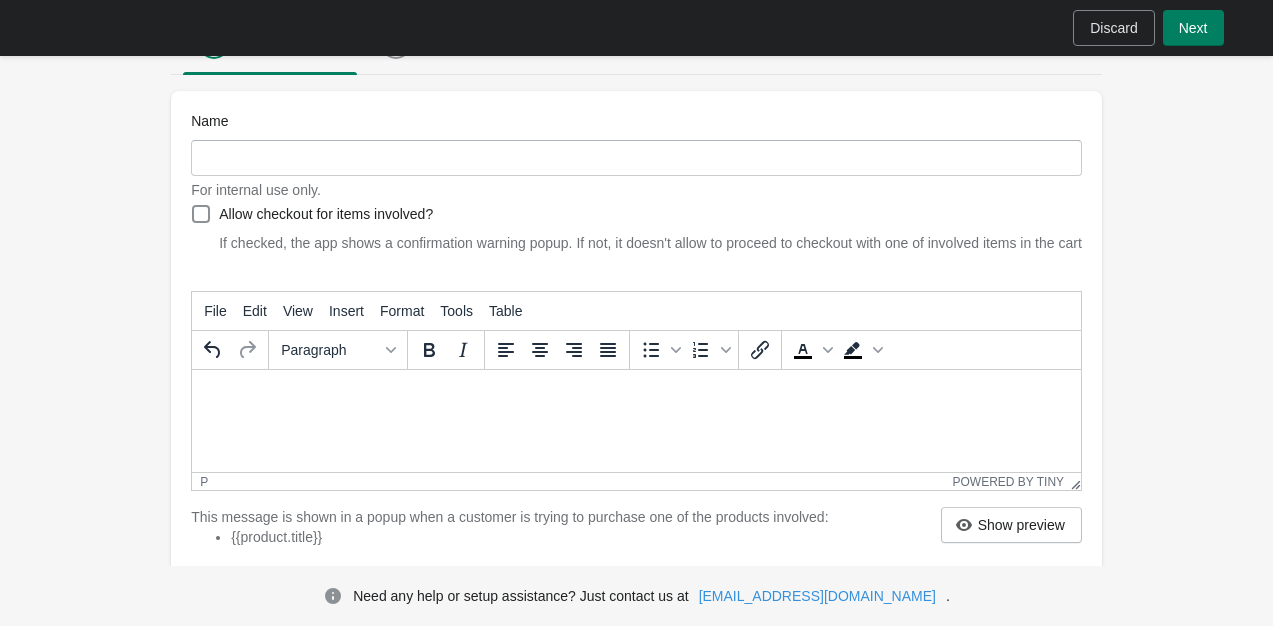 paste 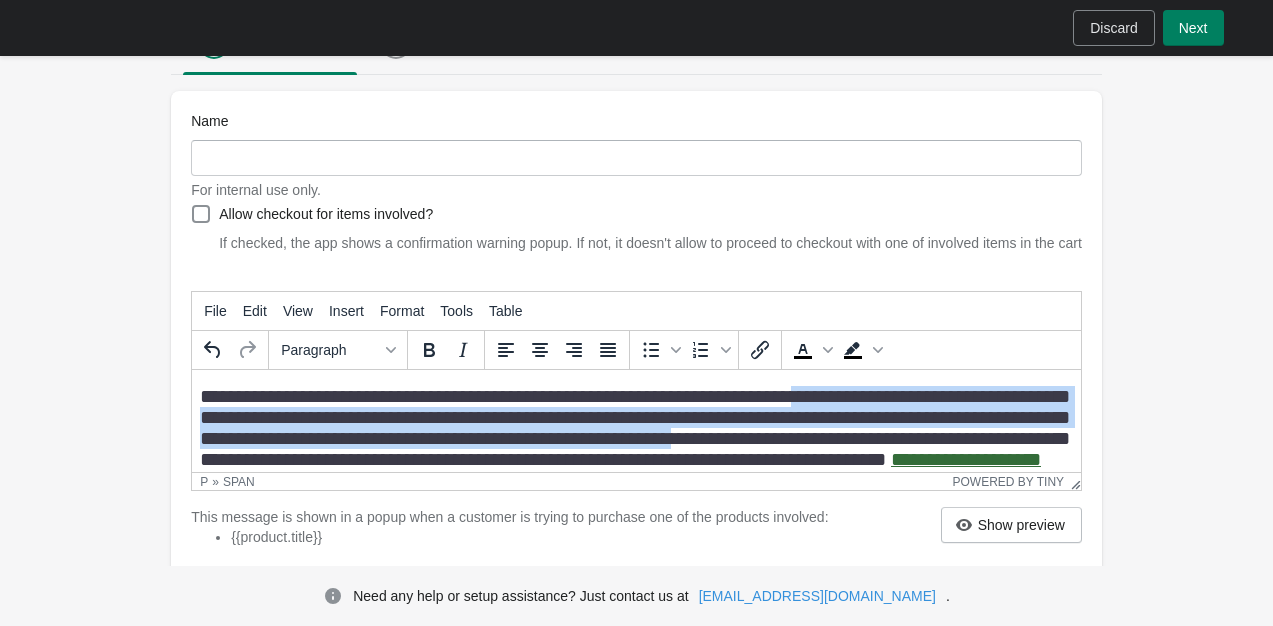 scroll, scrollTop: 0, scrollLeft: 0, axis: both 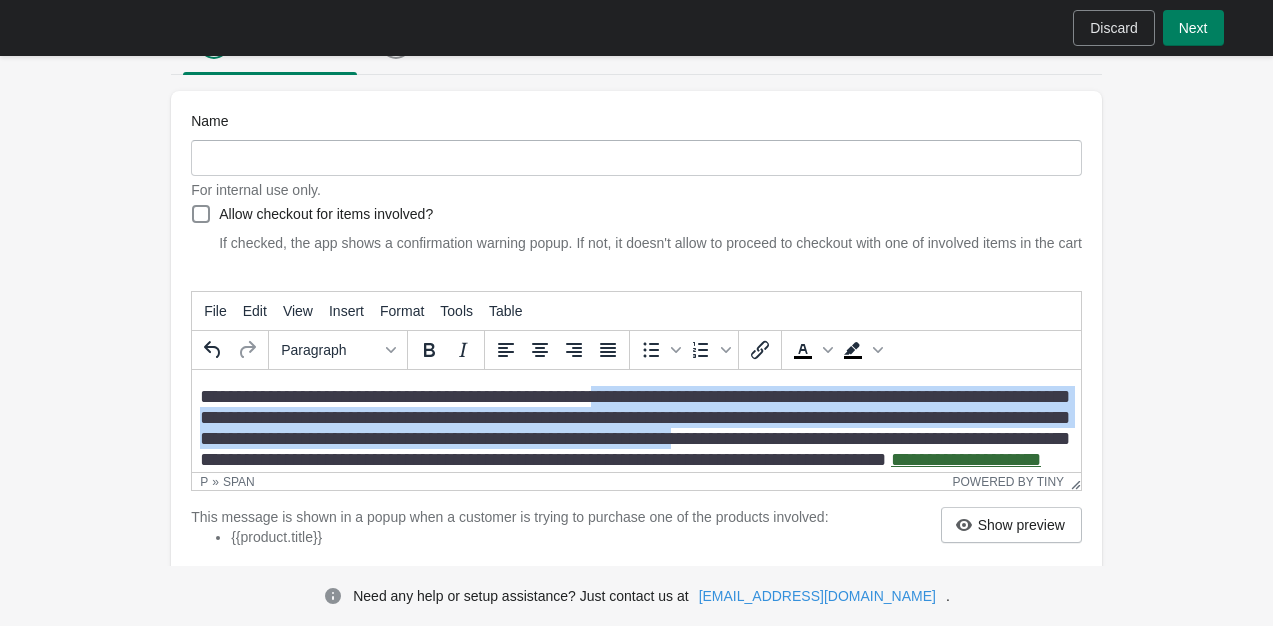 drag, startPoint x: 1007, startPoint y: 417, endPoint x: 642, endPoint y: 379, distance: 366.97275 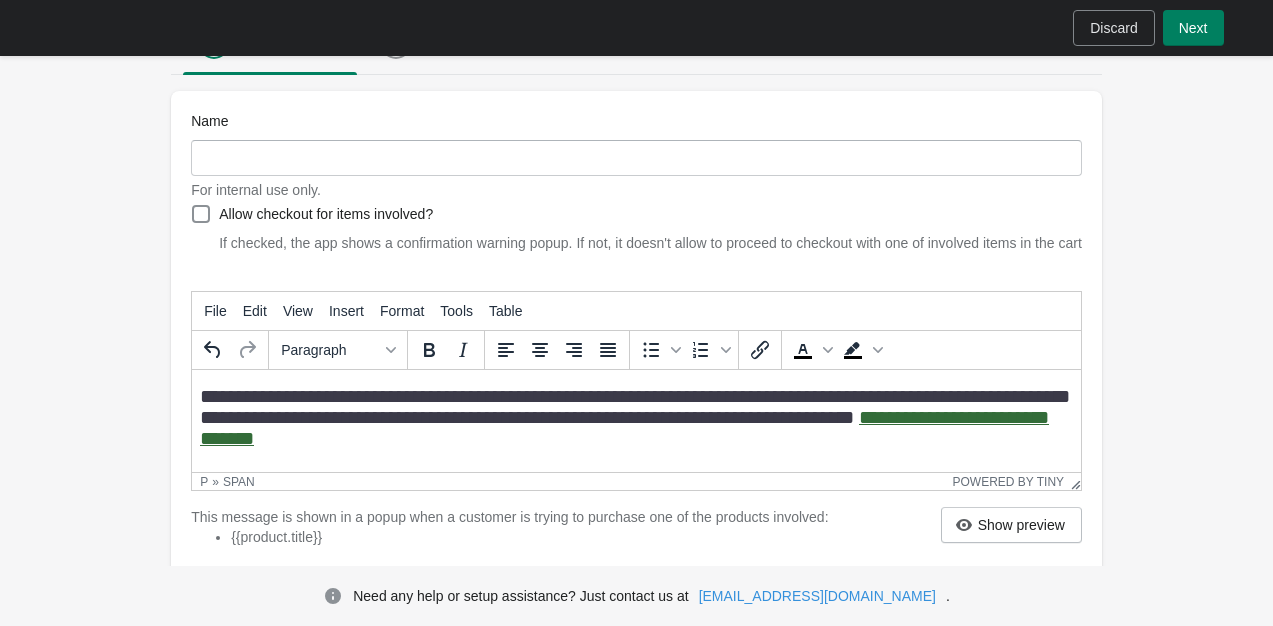 click on "**********" at bounding box center (635, 407) 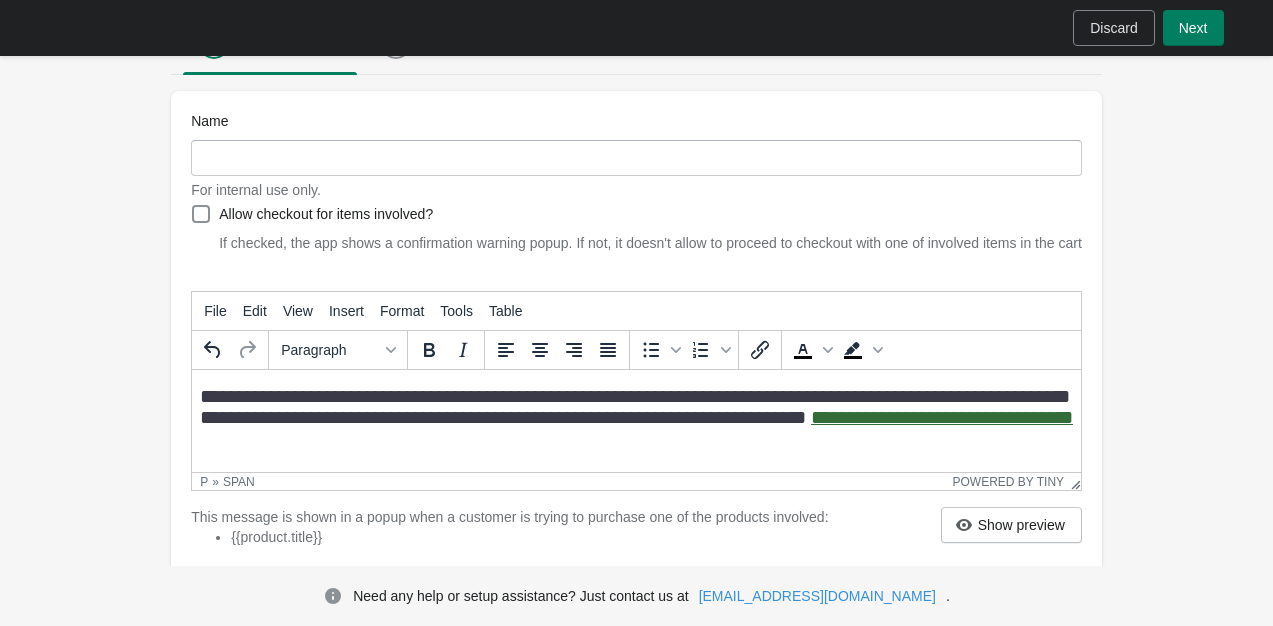 click on "**********" at bounding box center [635, 407] 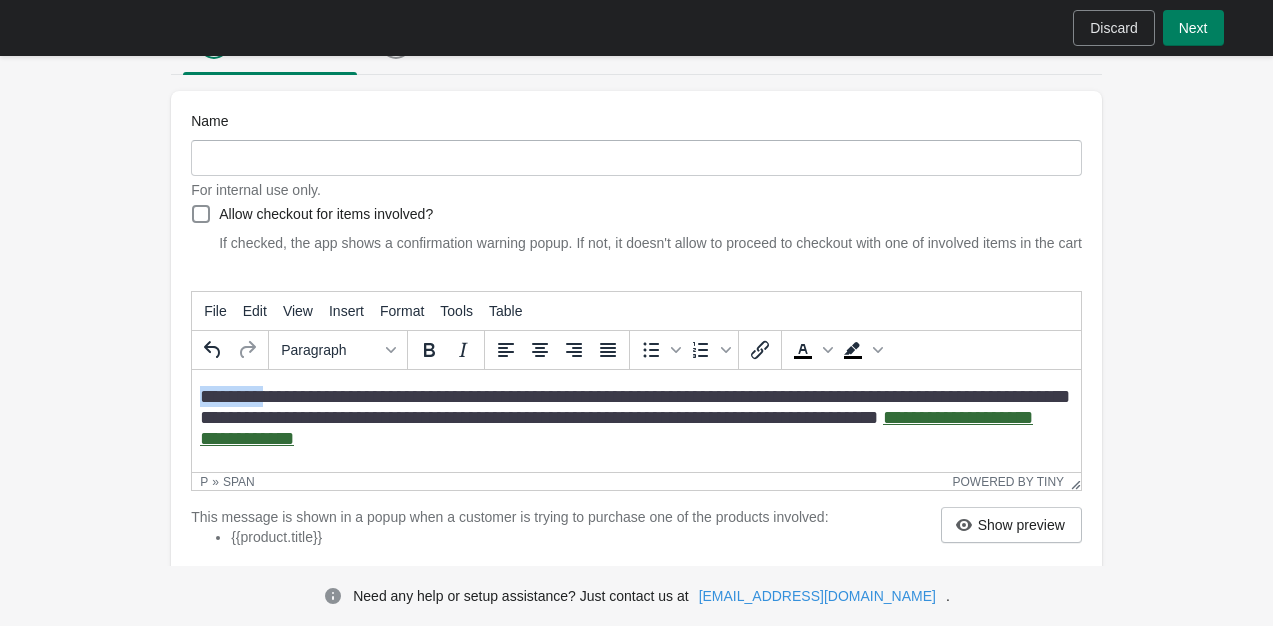 drag, startPoint x: 297, startPoint y: 400, endPoint x: 201, endPoint y: 391, distance: 96.42095 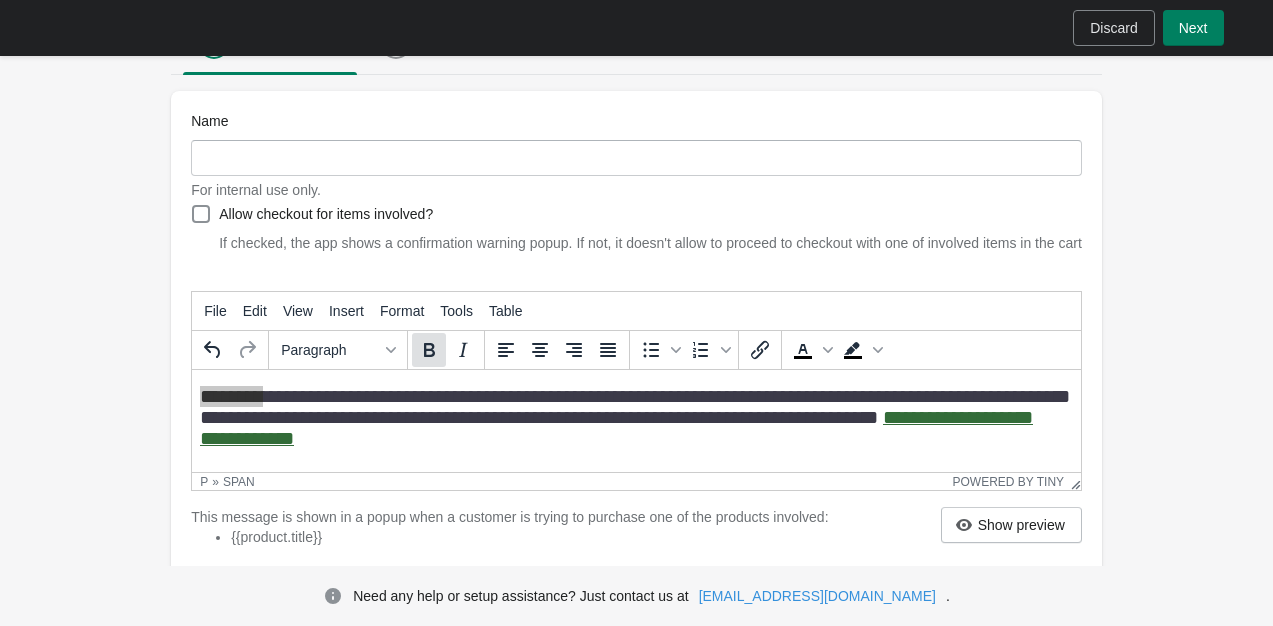 click at bounding box center [429, 350] 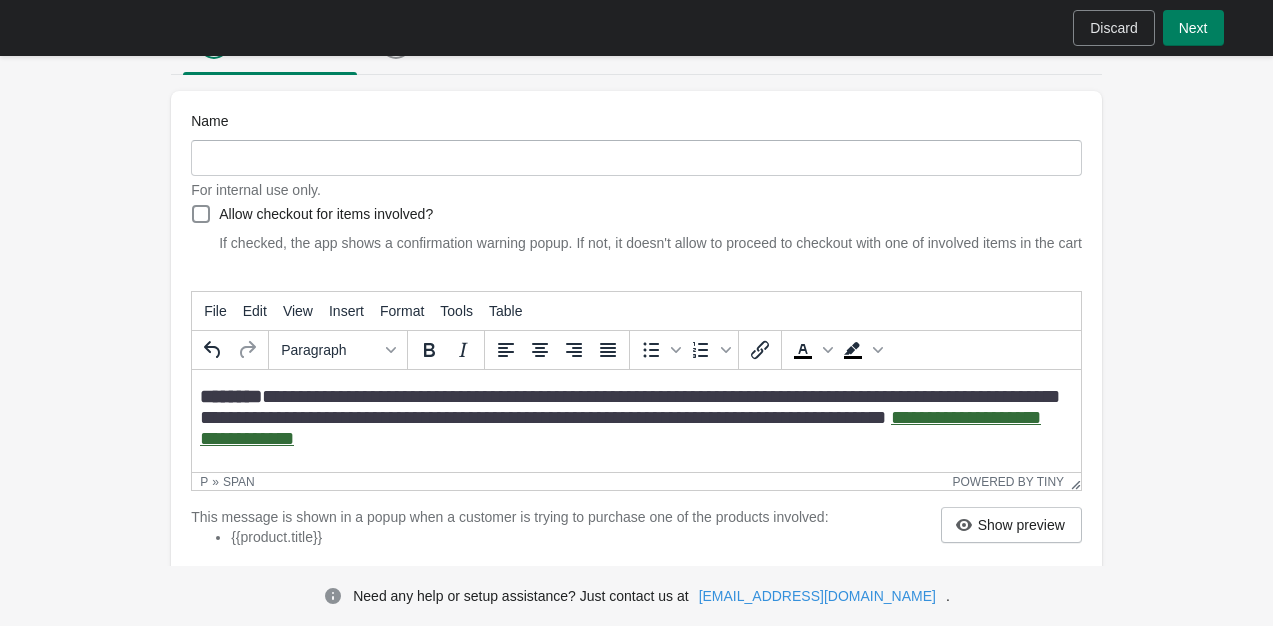 click on "**********" at bounding box center (630, 407) 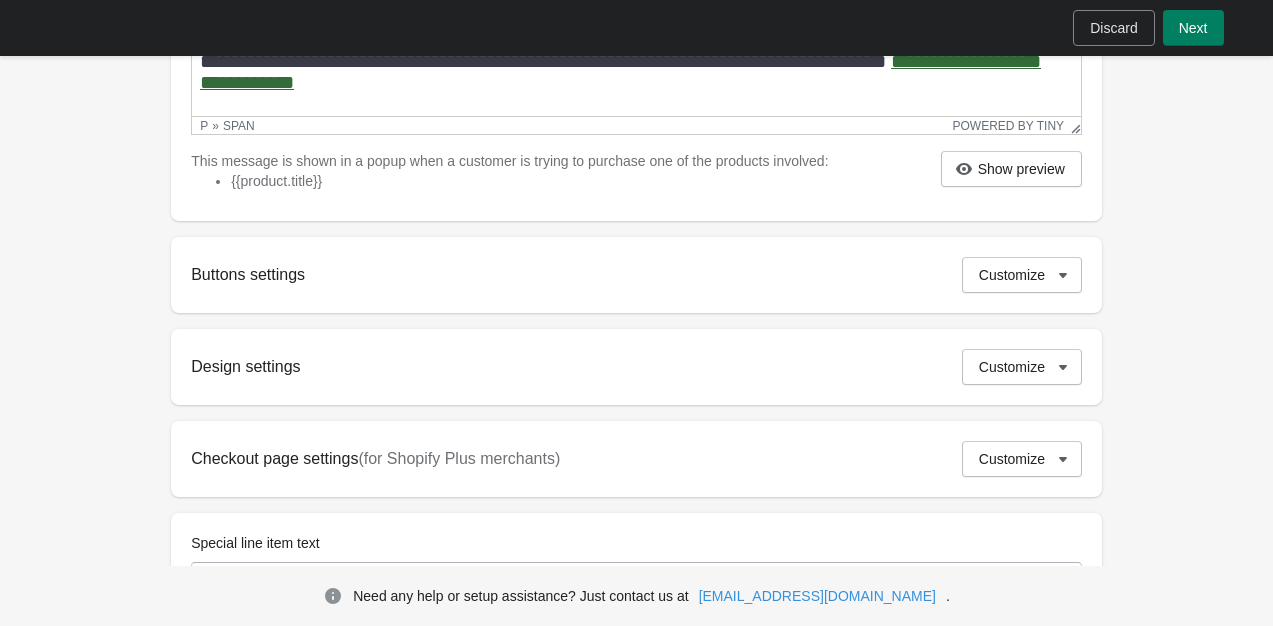 scroll, scrollTop: 560, scrollLeft: 0, axis: vertical 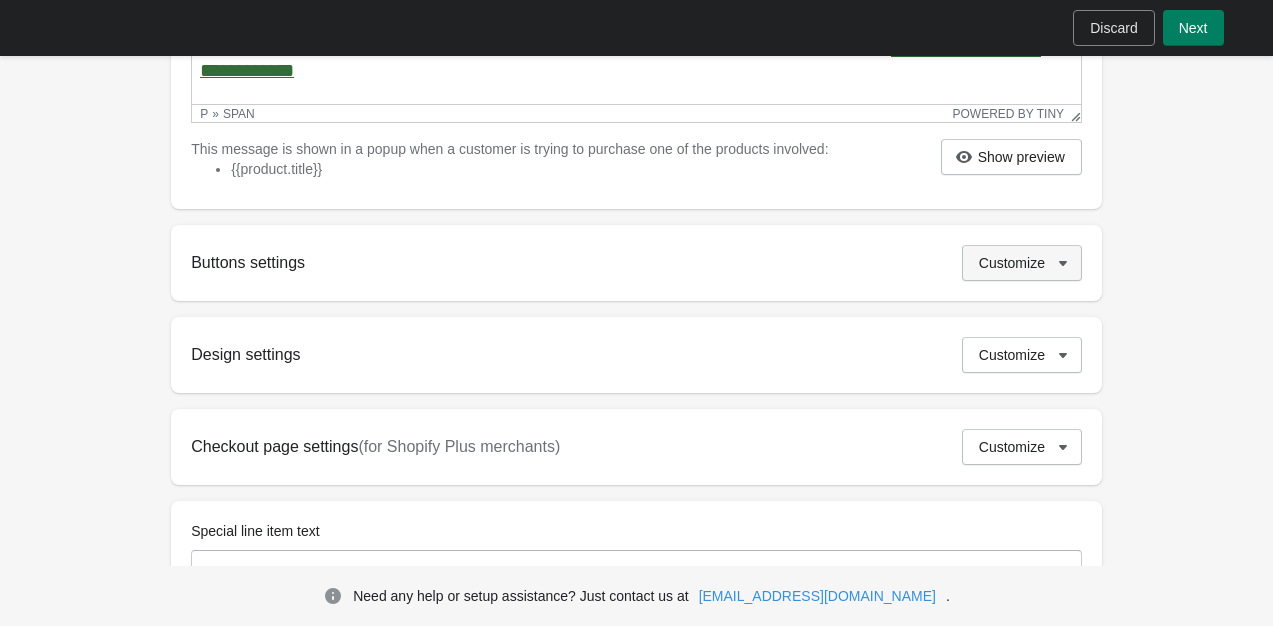 click on "Customize" at bounding box center [1012, 263] 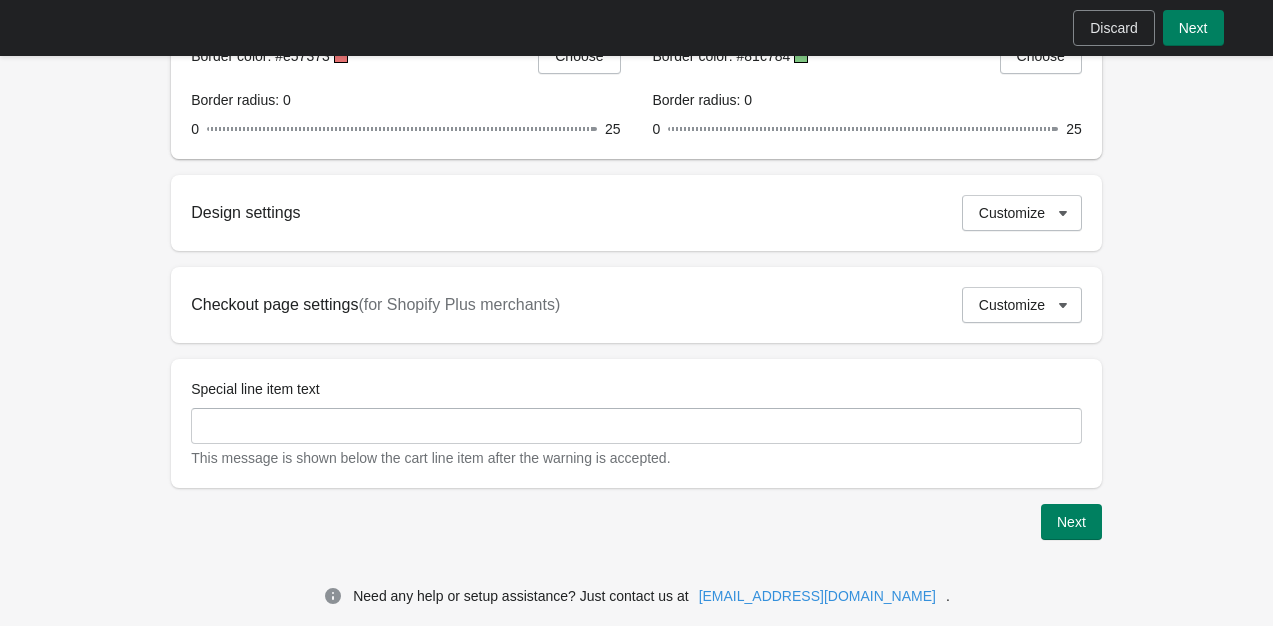 scroll, scrollTop: 1252, scrollLeft: 0, axis: vertical 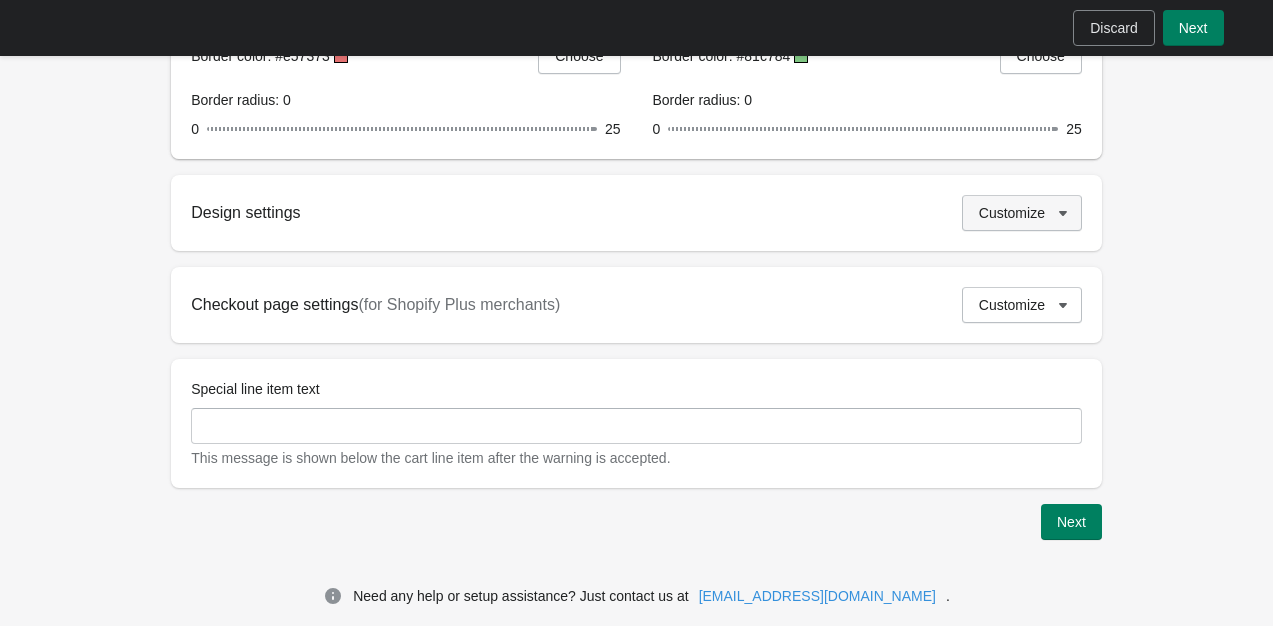 click on "Customize" at bounding box center [1012, 213] 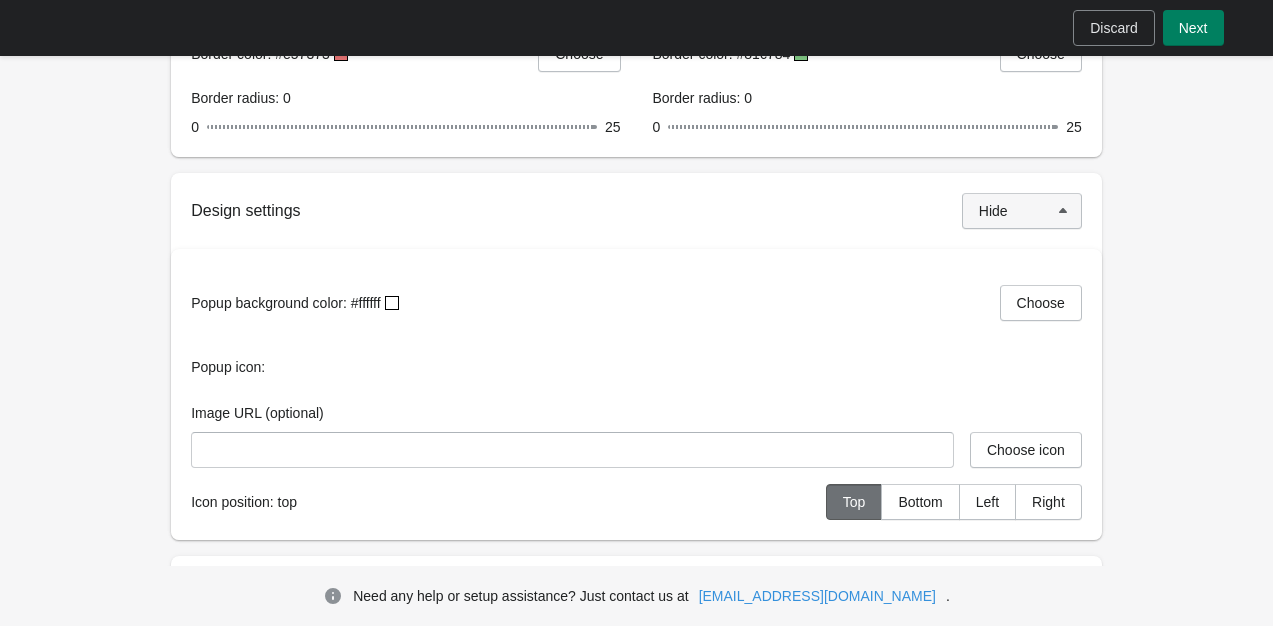 click on "Hide" at bounding box center (993, 211) 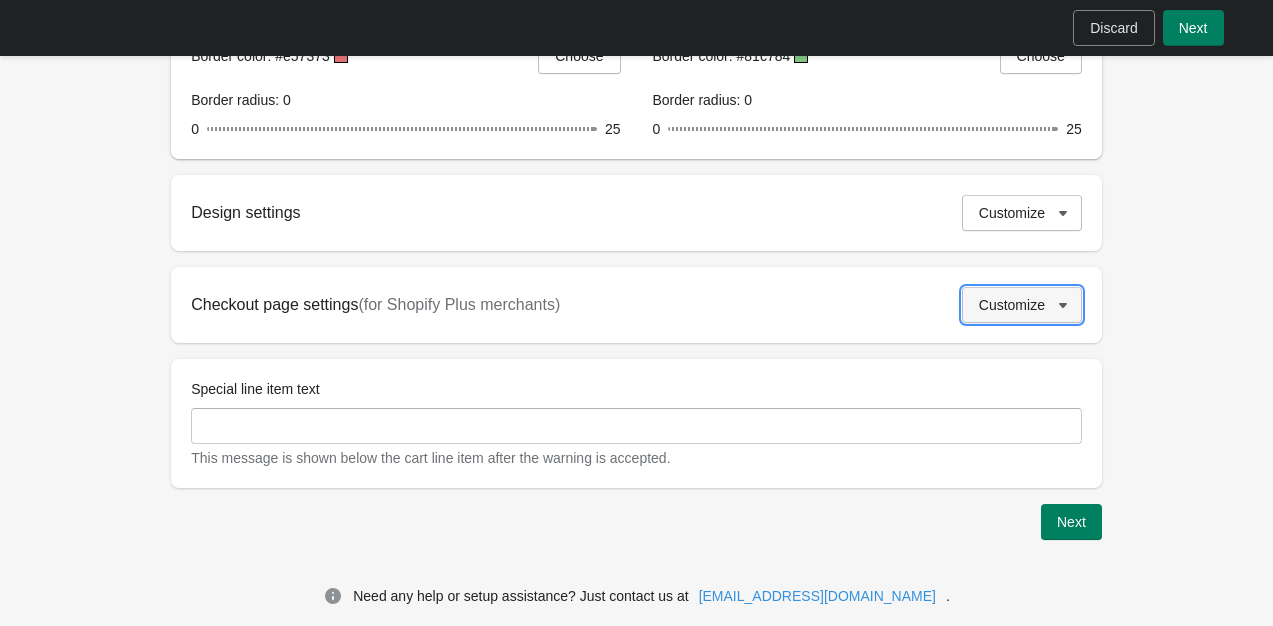 click on "Customize" at bounding box center [1012, 305] 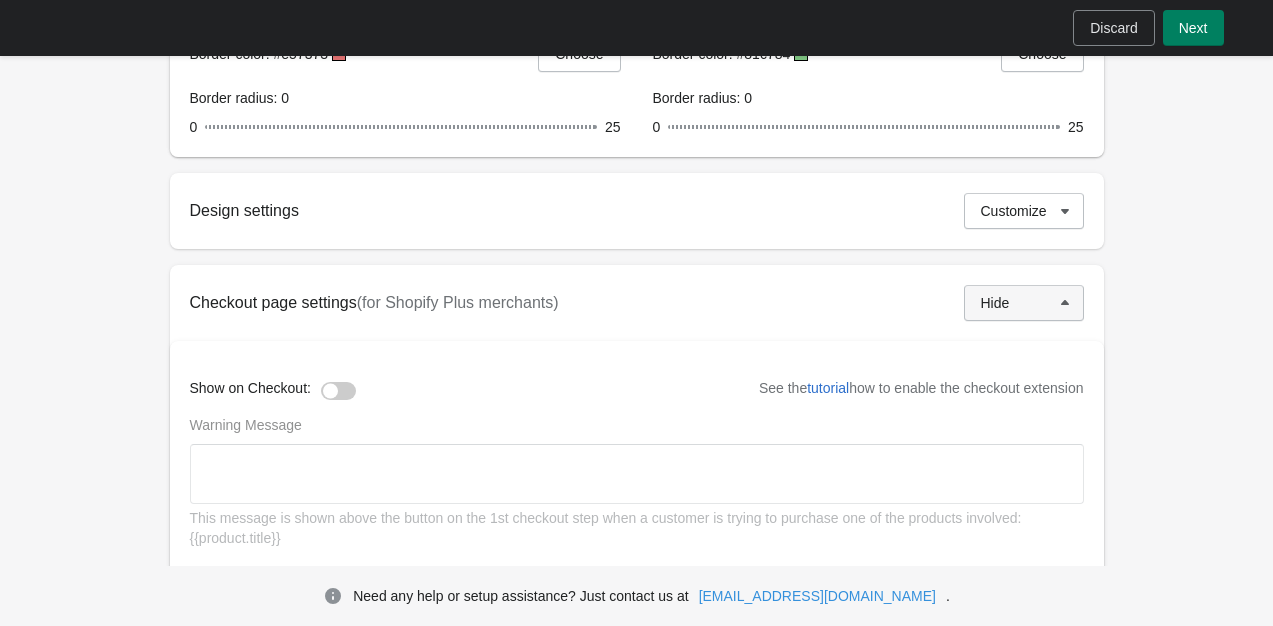 click on "Hide" at bounding box center [1024, 303] 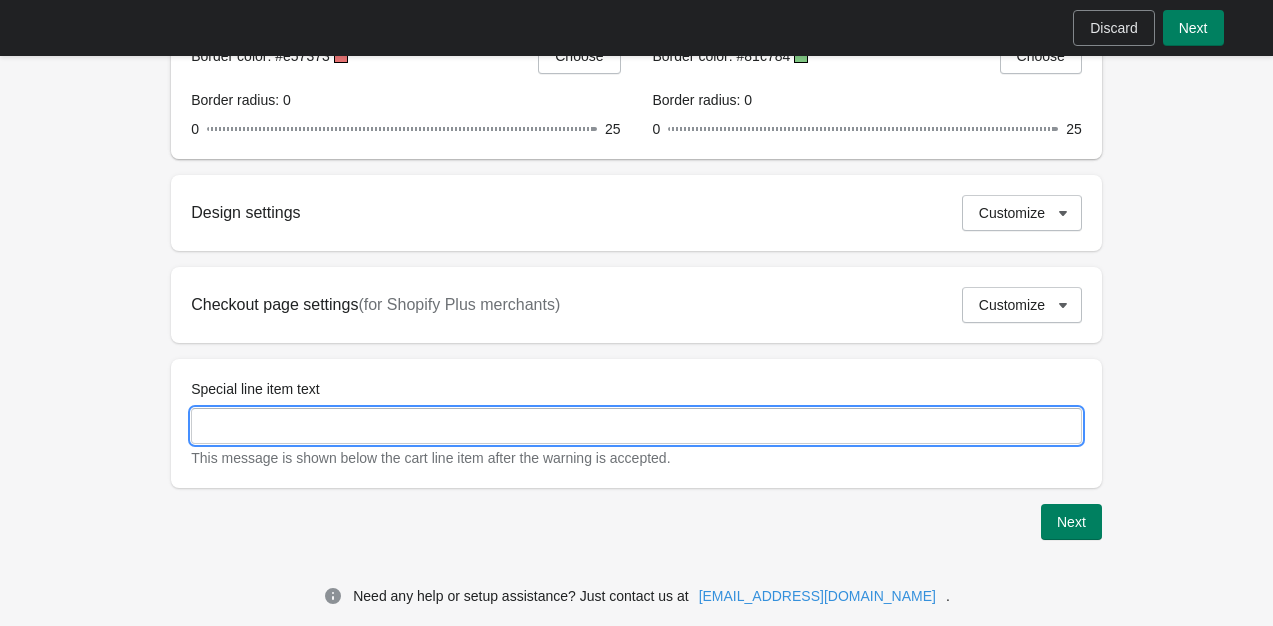 click on "Special line item text" at bounding box center (636, 426) 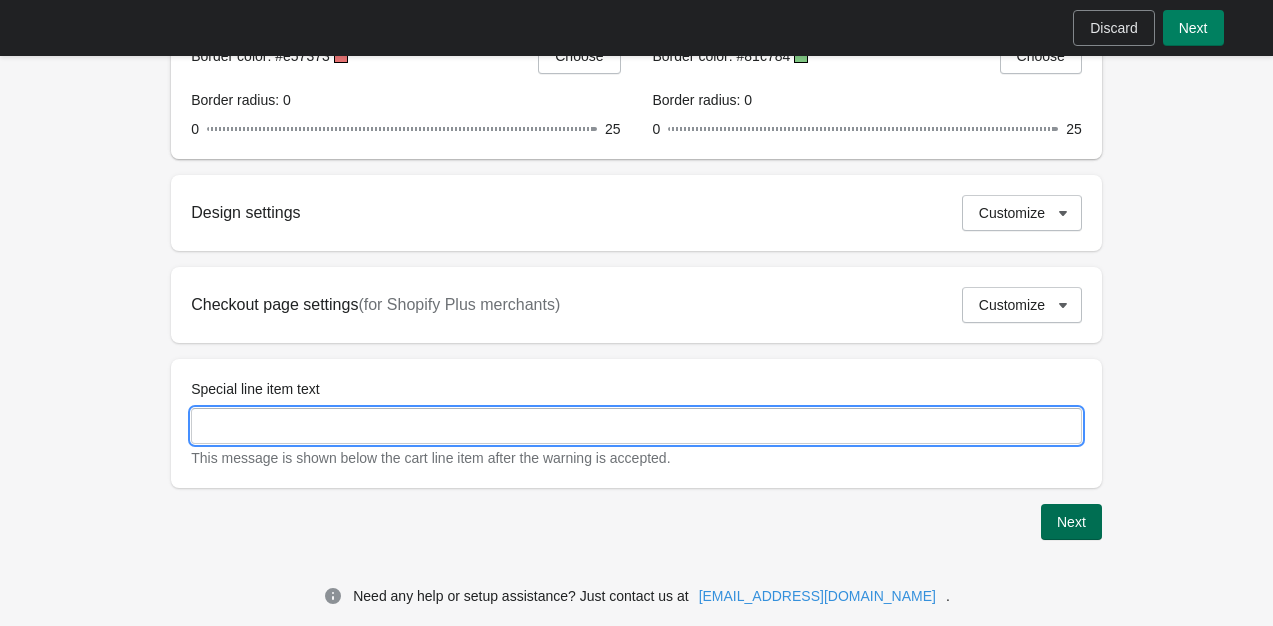 click on "Next" at bounding box center [1071, 522] 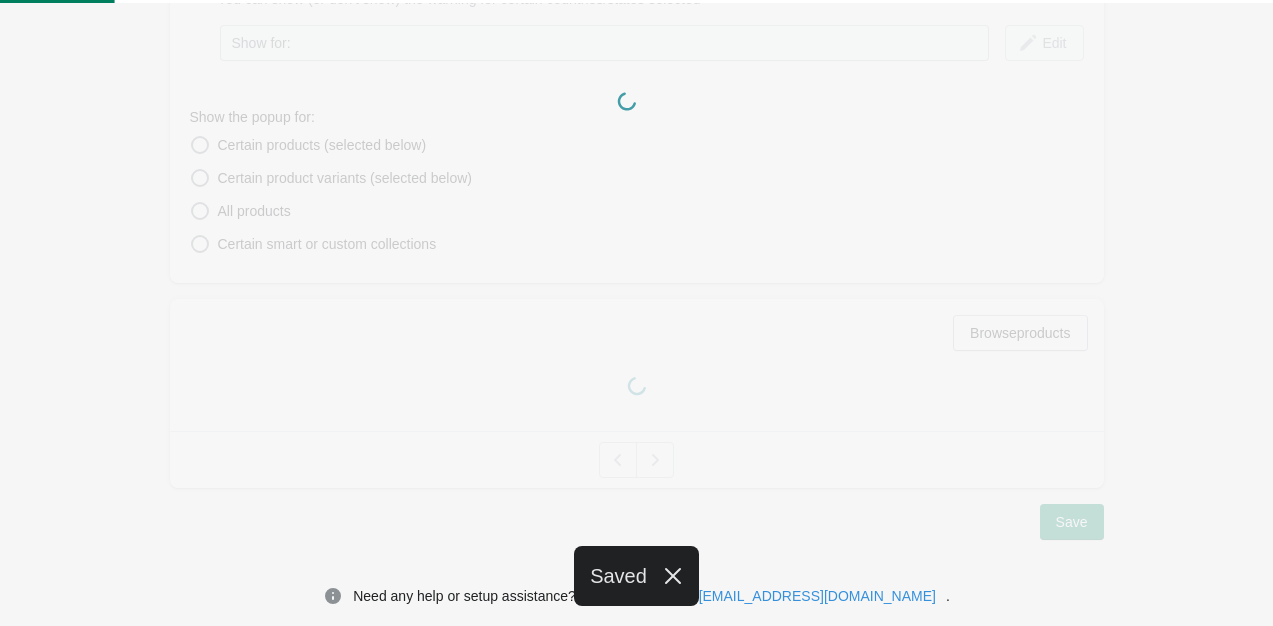 scroll, scrollTop: 433, scrollLeft: 0, axis: vertical 